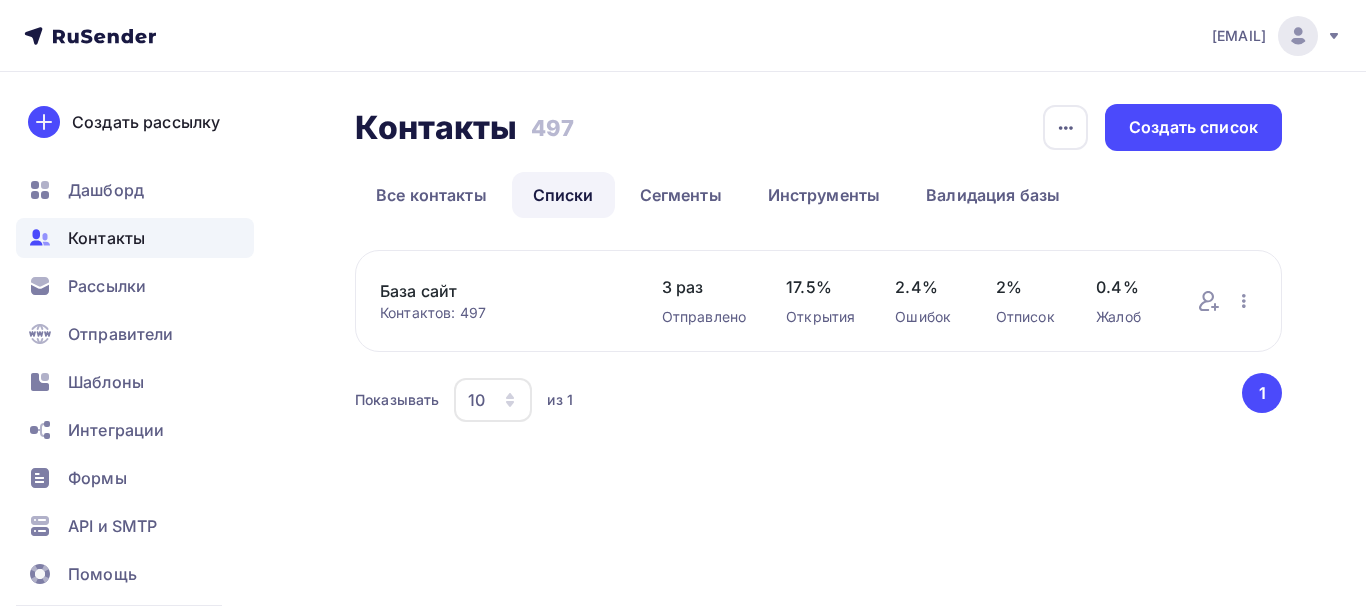 scroll, scrollTop: 0, scrollLeft: 0, axis: both 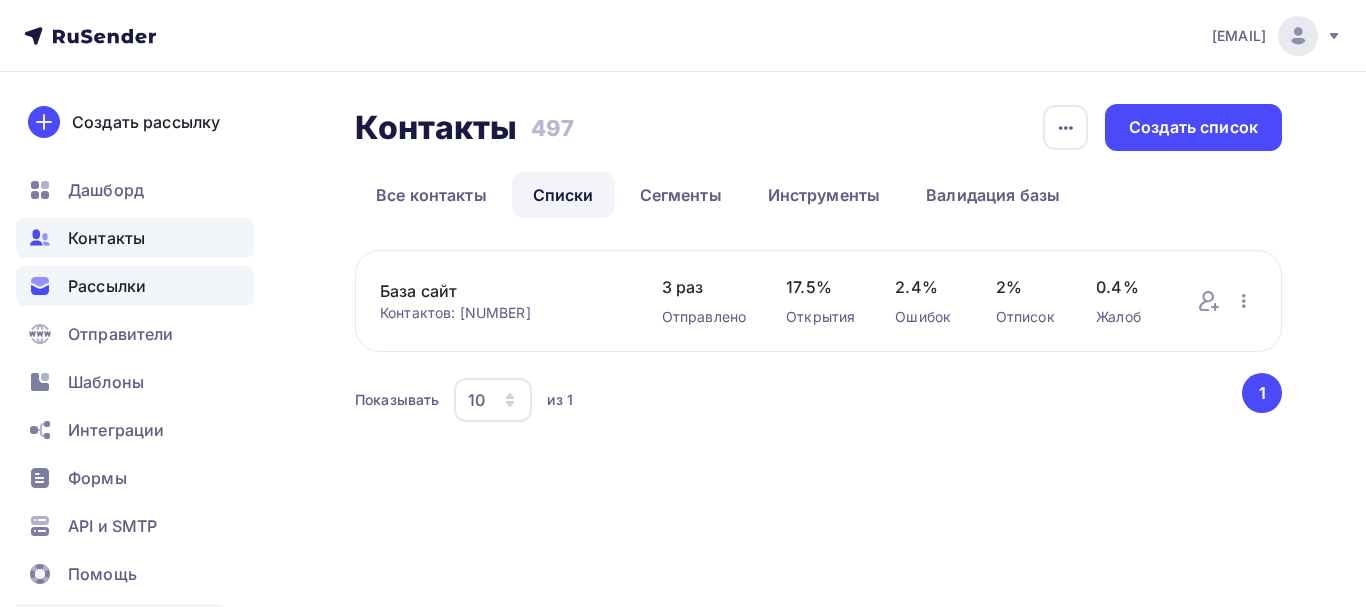 click on "Рассылки" at bounding box center (107, 286) 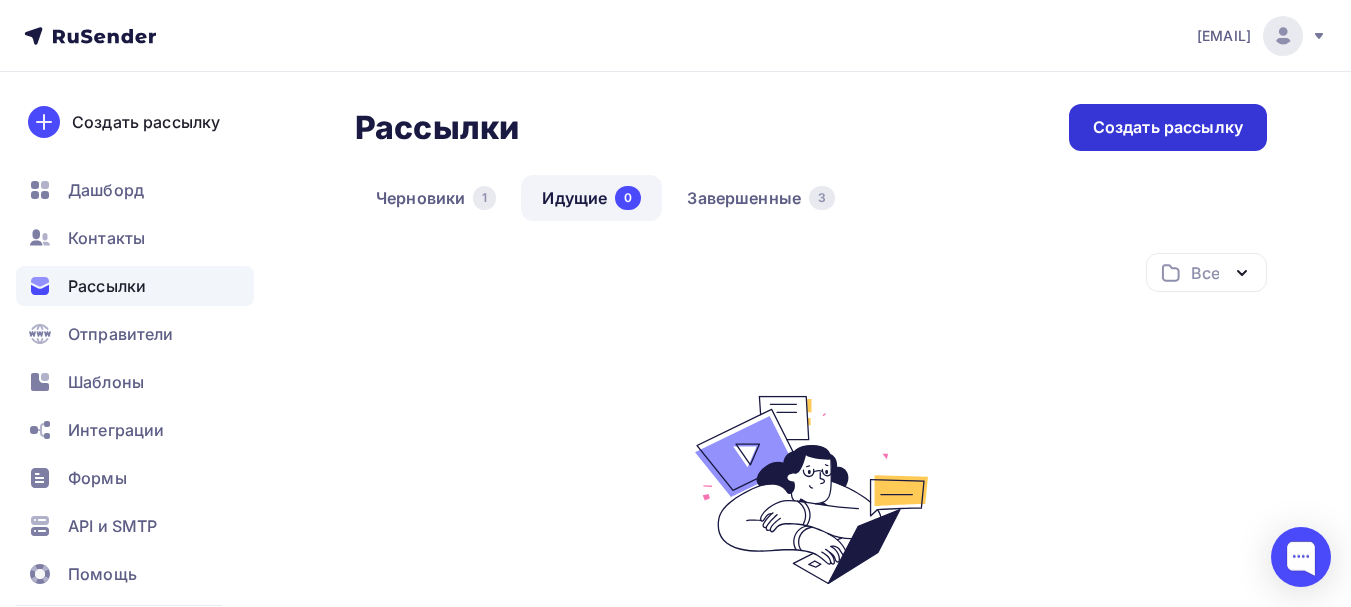 click on "Создать рассылку" at bounding box center [1168, 127] 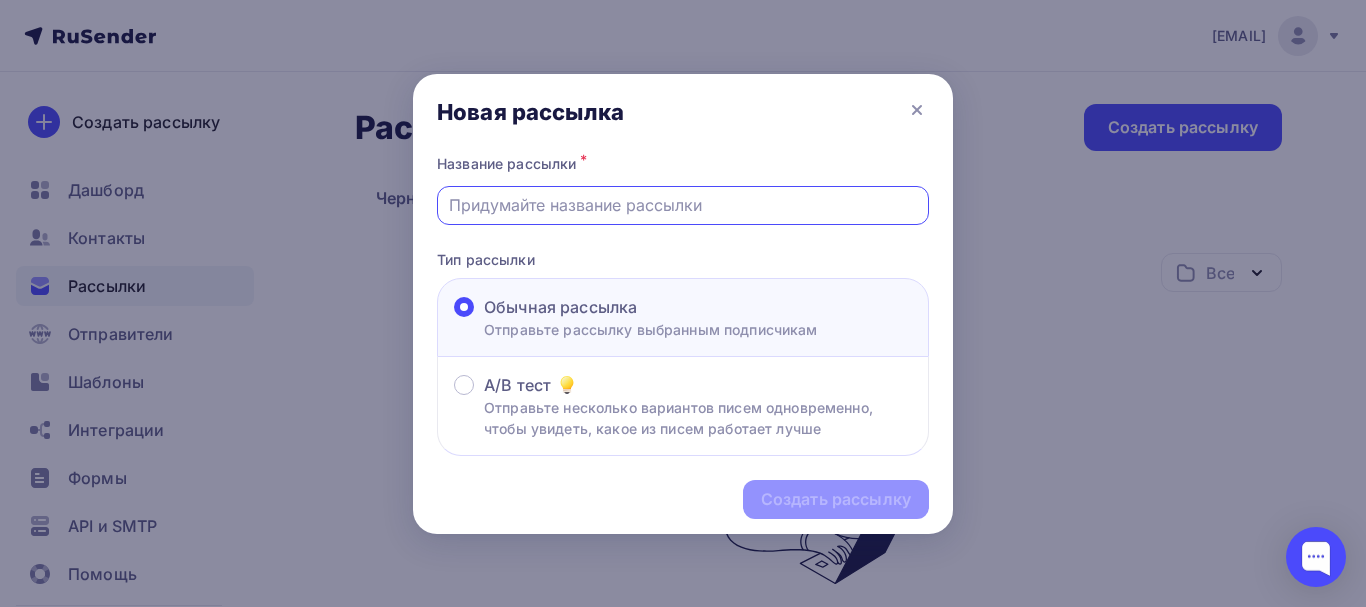 click at bounding box center (683, 205) 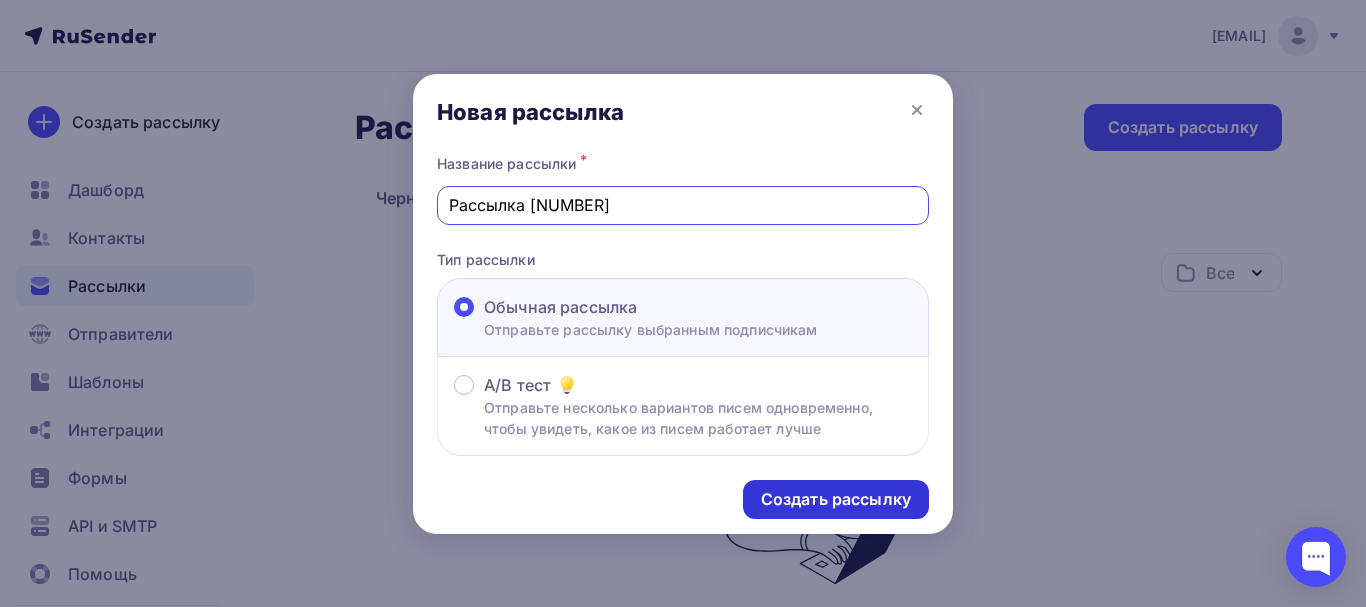 type on "Рассылка 0108" 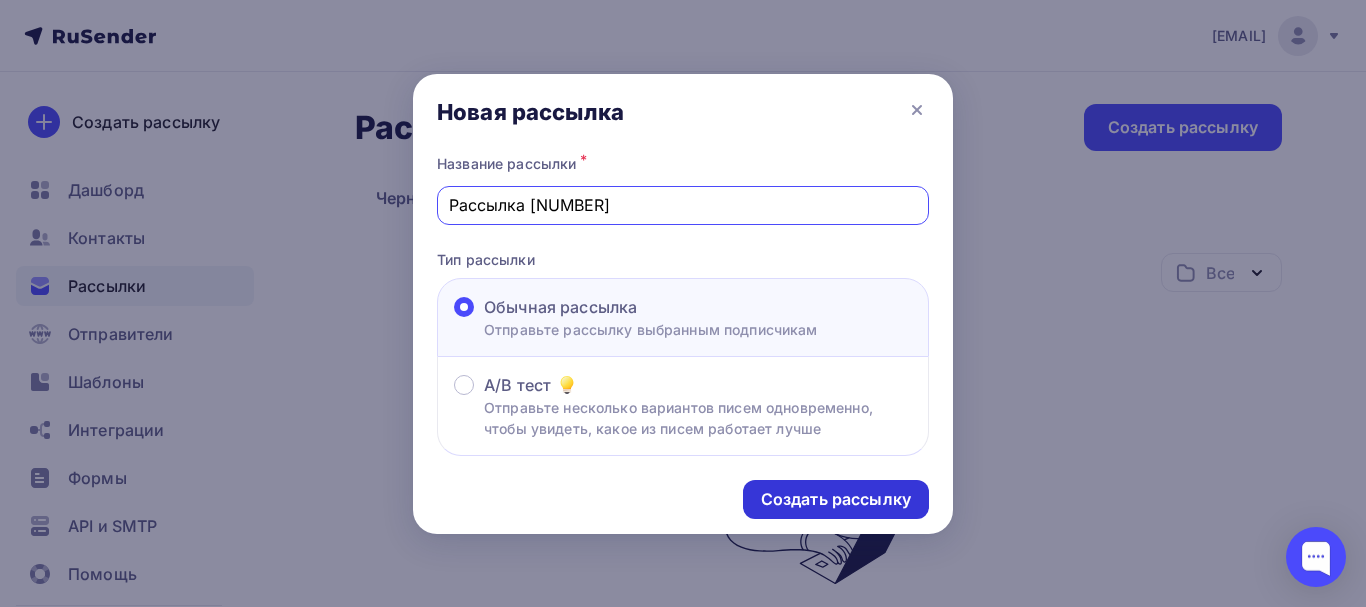 click on "Создать рассылку" at bounding box center (836, 499) 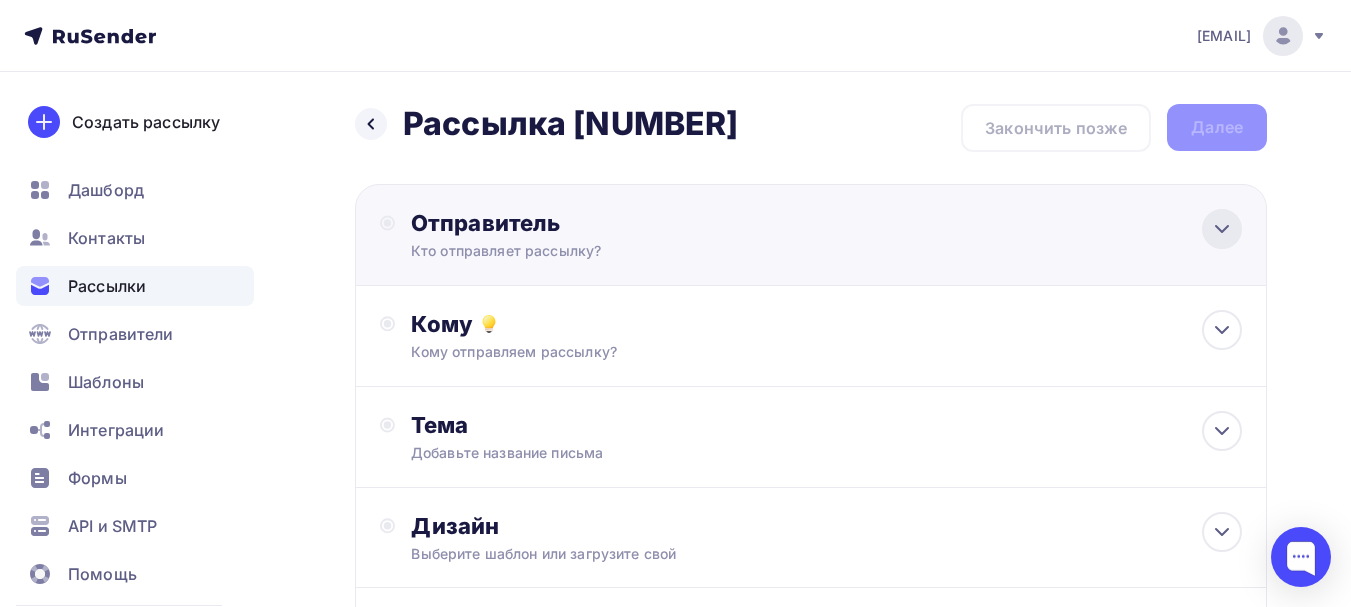 click 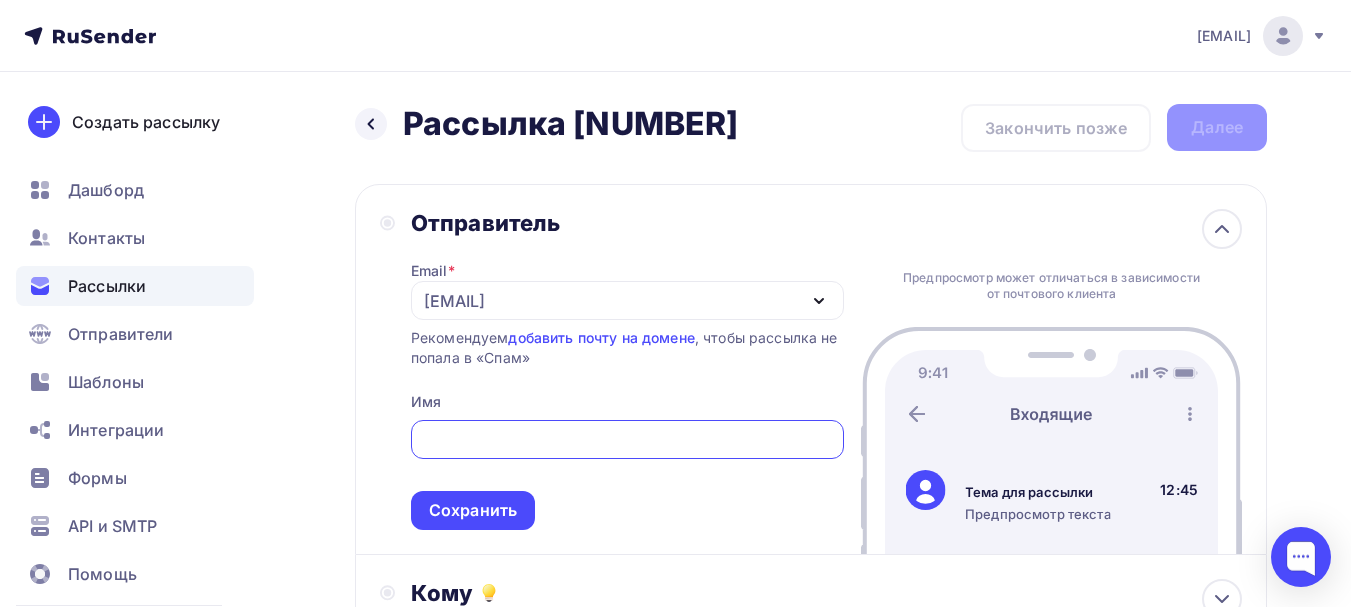scroll, scrollTop: 0, scrollLeft: 0, axis: both 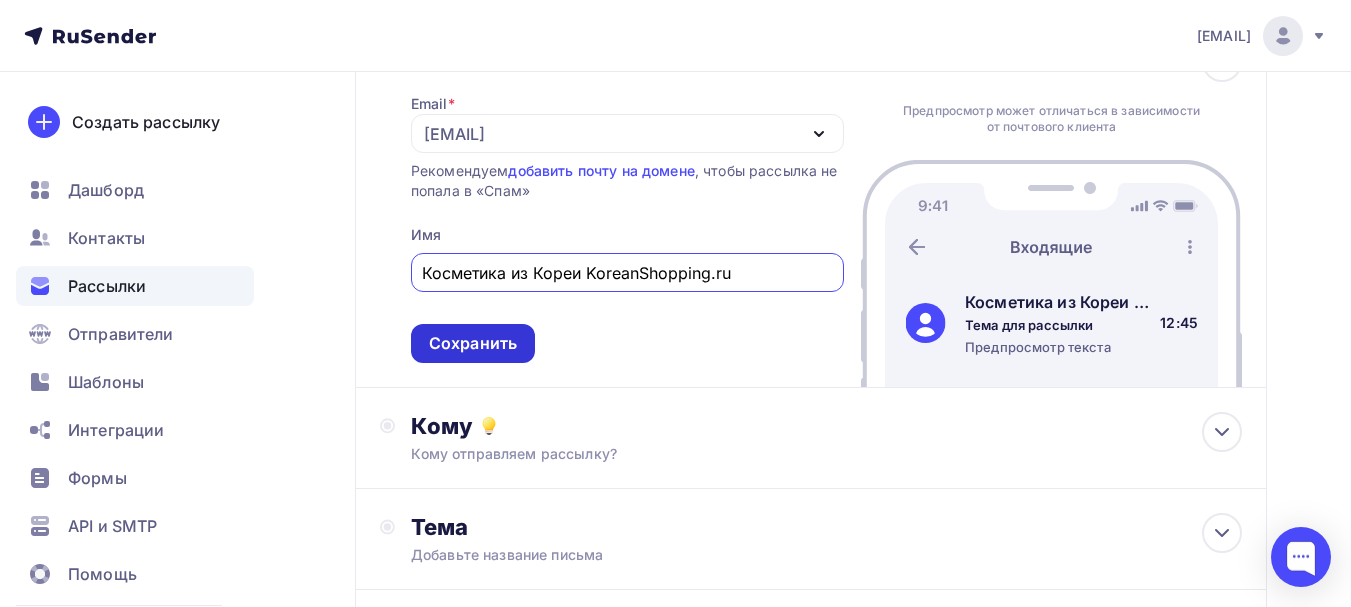 type on "Косметика из Кореи KoreanShopping.ru" 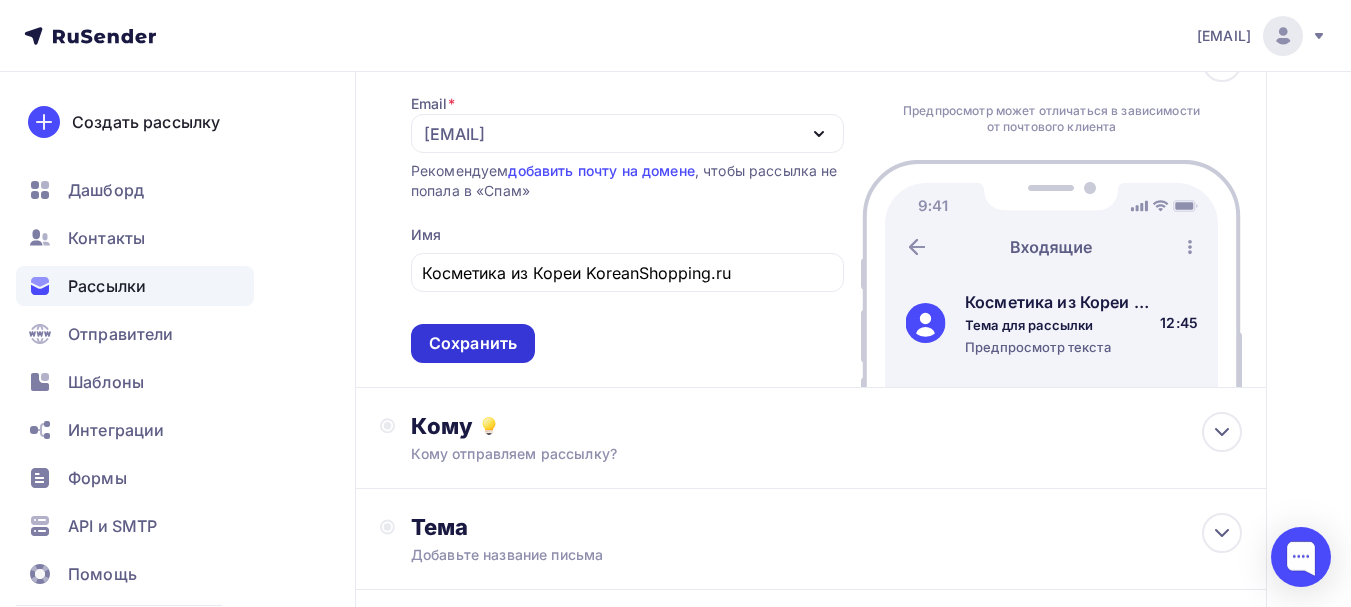 click on "Сохранить" at bounding box center [473, 343] 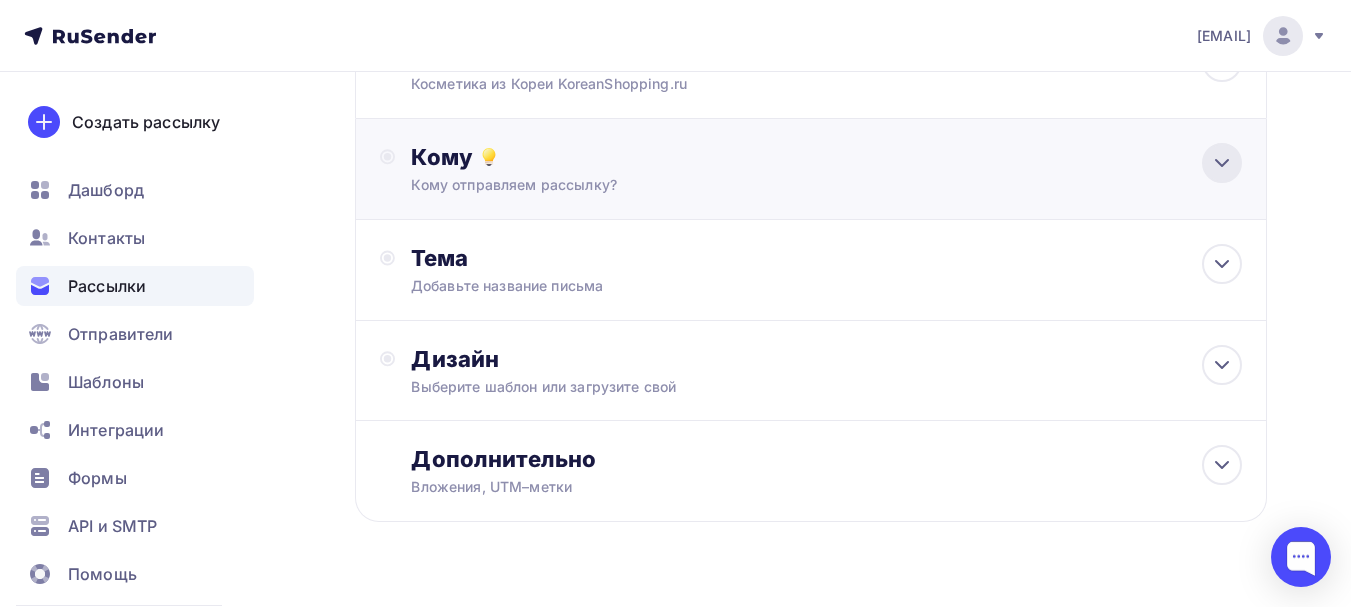 click 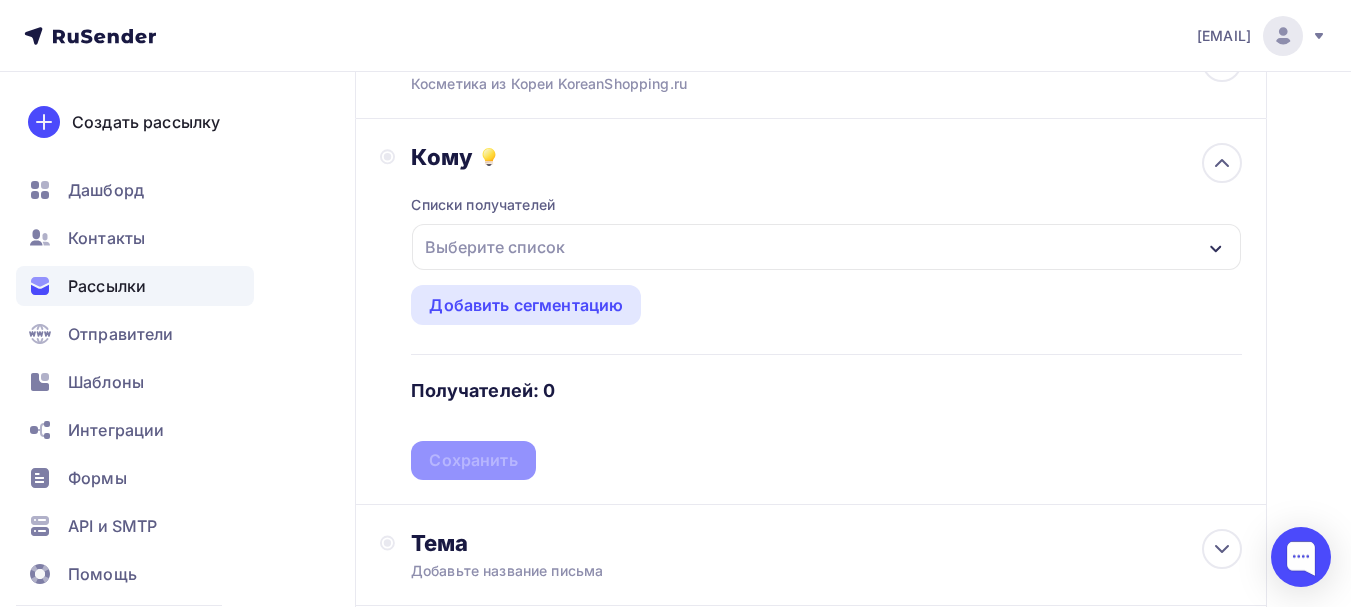 click on "Выберите список" at bounding box center [826, 247] 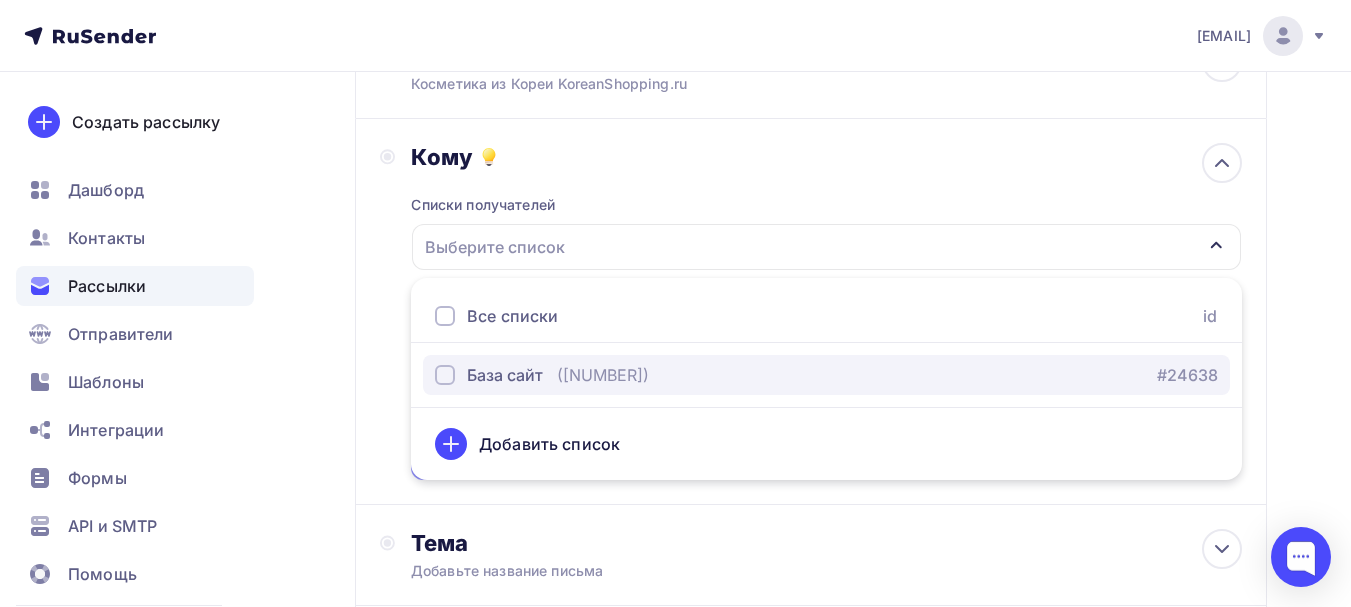 click at bounding box center (445, 375) 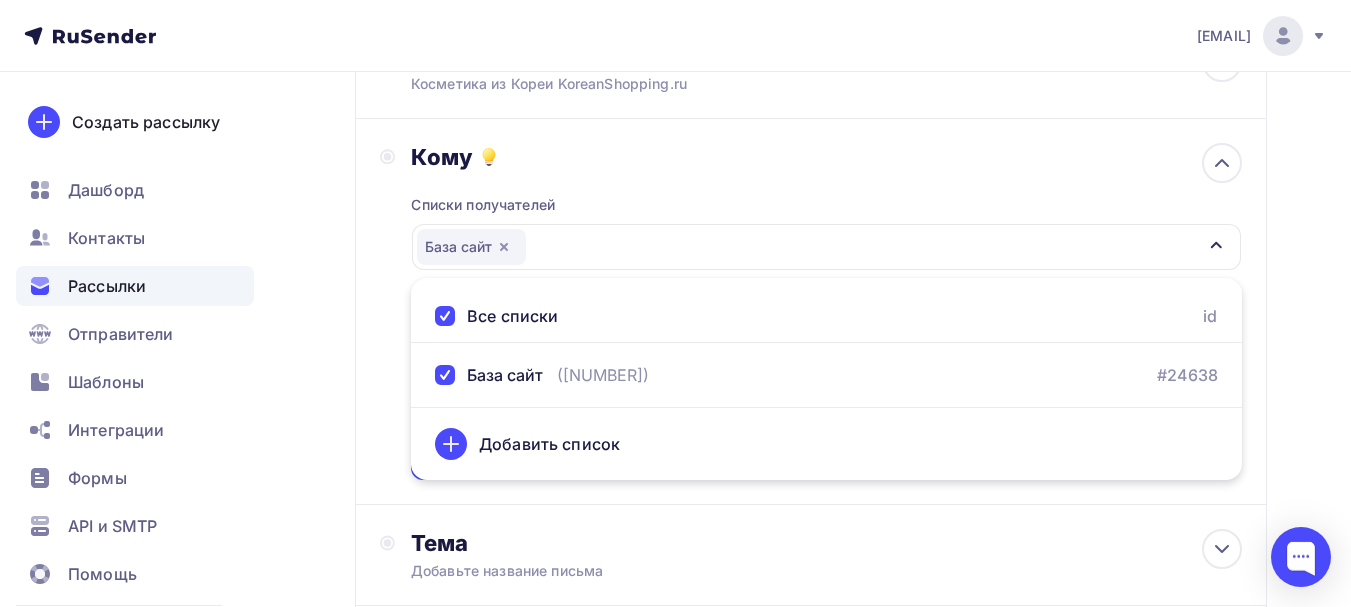 click at bounding box center [445, 316] 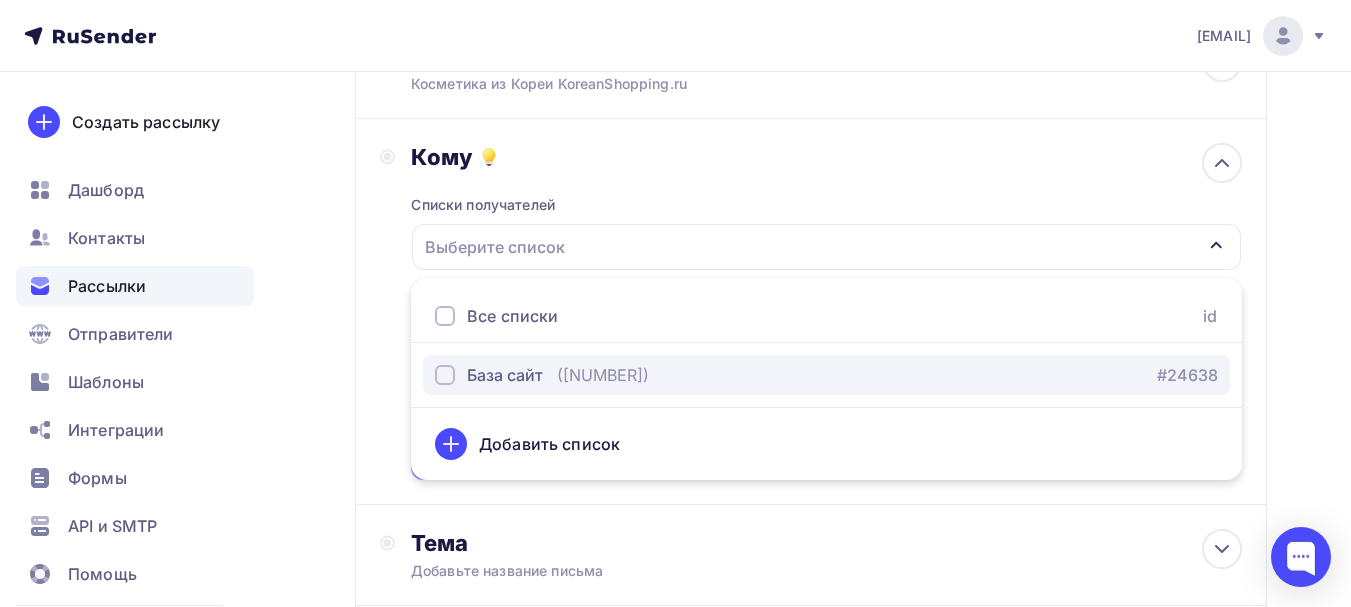 click at bounding box center [445, 375] 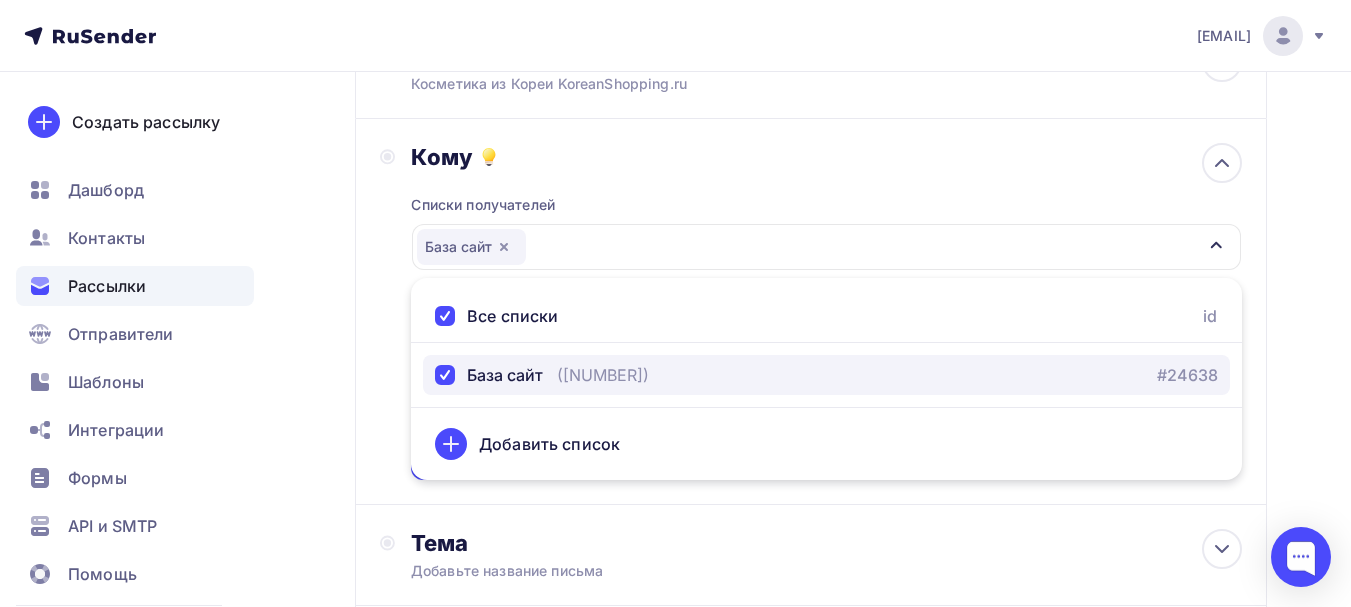 click on "База сайт
(473)
#24638" at bounding box center [826, 375] 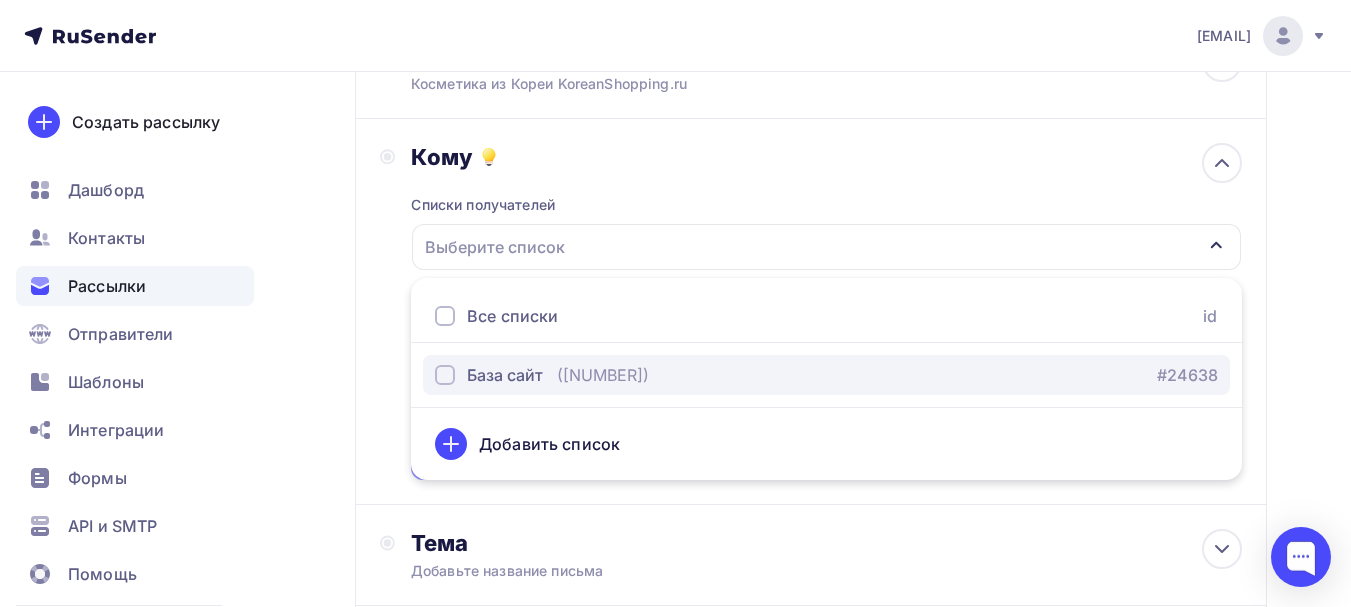 click on "База сайт" at bounding box center (505, 375) 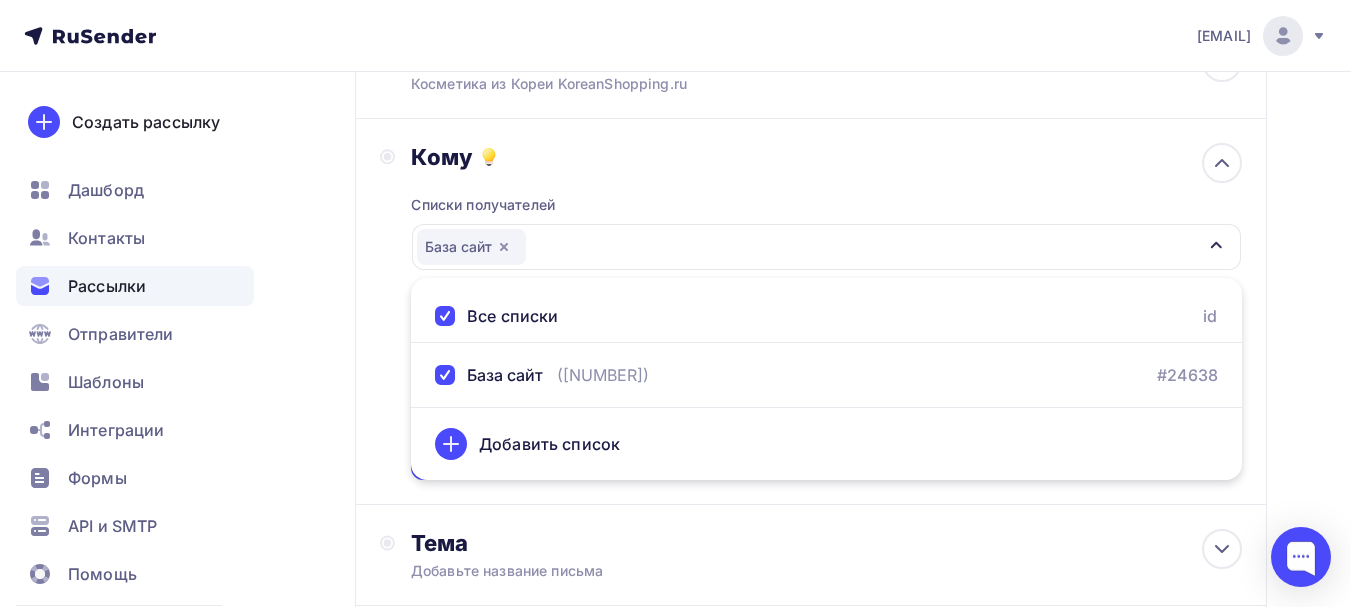 click on "Назад
Рассылка 0108
Рассылка 0108
Закончить позже
Далее
Отправитель
Косметика из Кореи KoreanShopping.ru
Email  *
zakaz@koreanshopping.ru
zakaz@koreanshopping.ru               Добавить отправителя
Рекомендуем  добавить почту на домене , чтобы рассылка не попала в «Спам»
Имя     Косметика из Кореи KoreanShopping.ru             Сохранить
Предпросмотр может отличаться  в зависимости от почтового клиента
Косметика из Кореи KoreanShopping.ru
12:45" at bounding box center [675, 420] 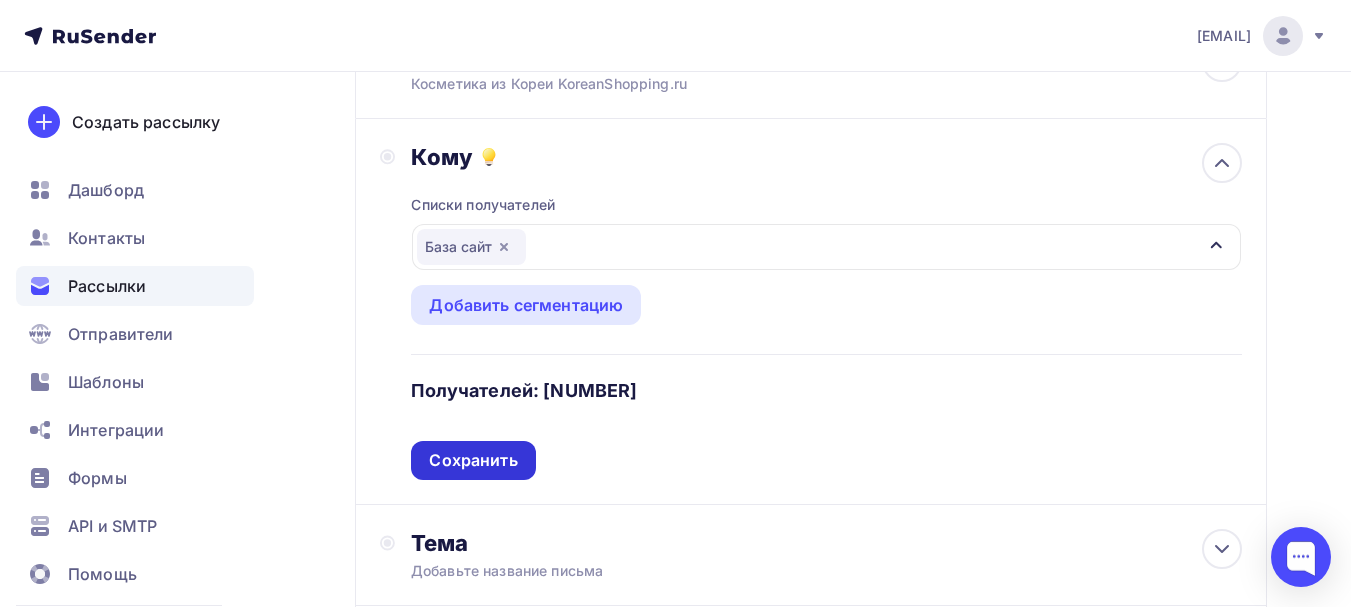 click on "Сохранить" at bounding box center (473, 460) 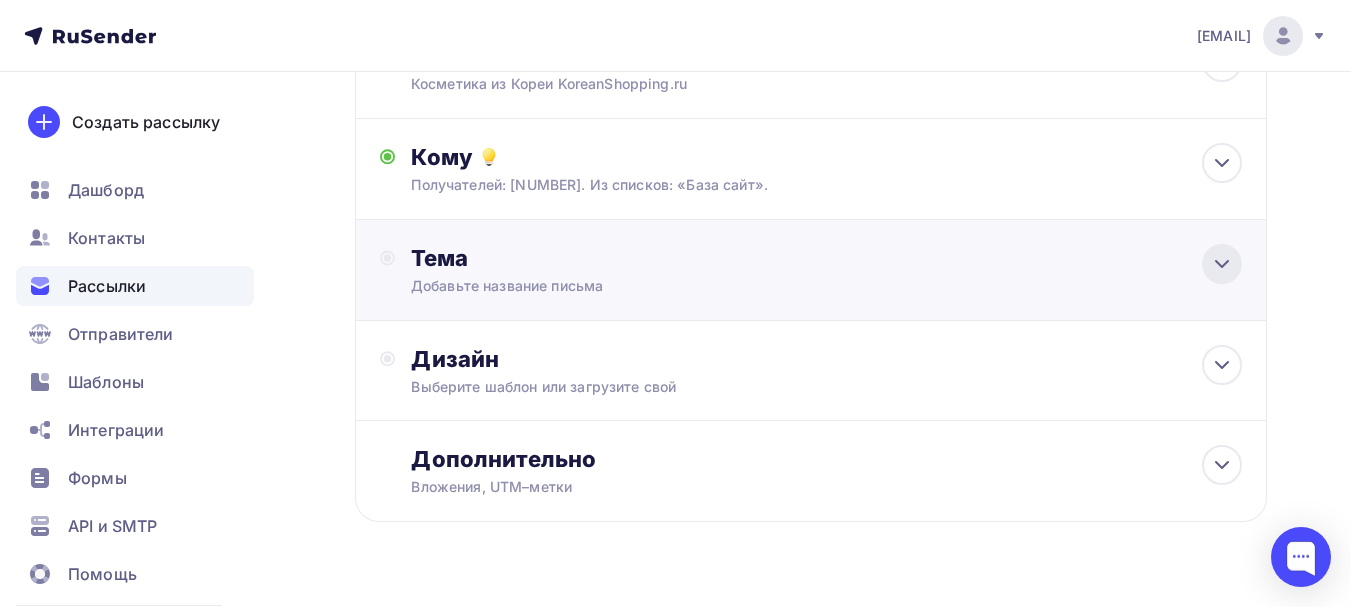 click 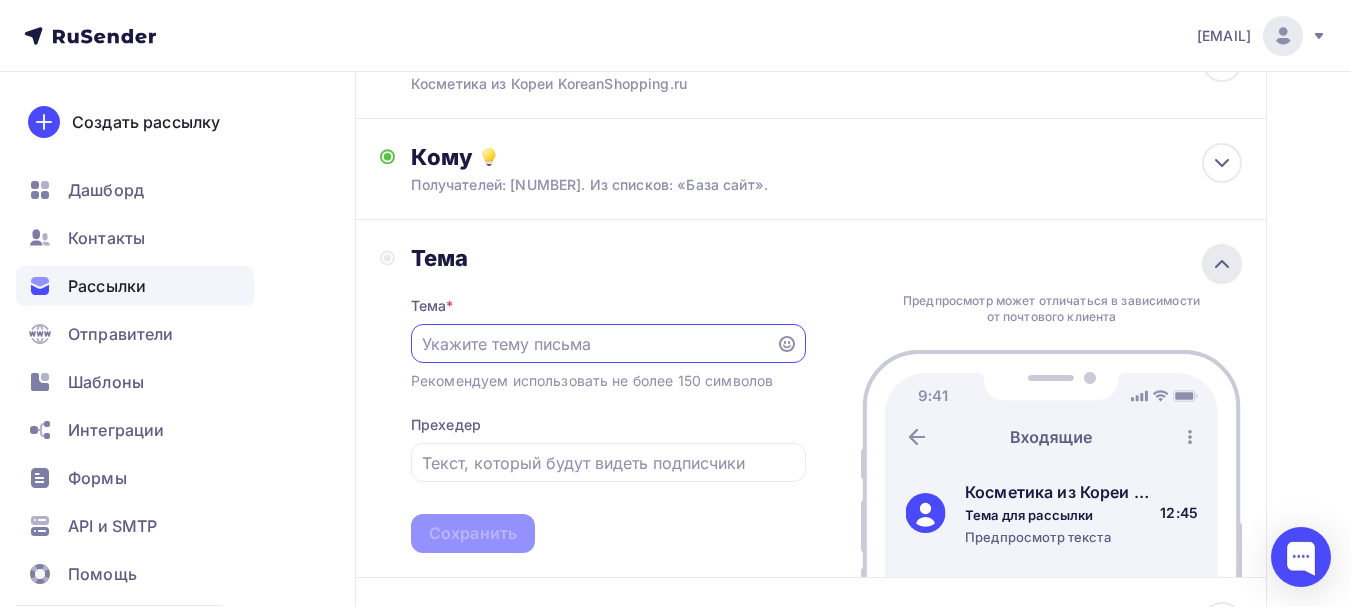 scroll, scrollTop: 0, scrollLeft: 0, axis: both 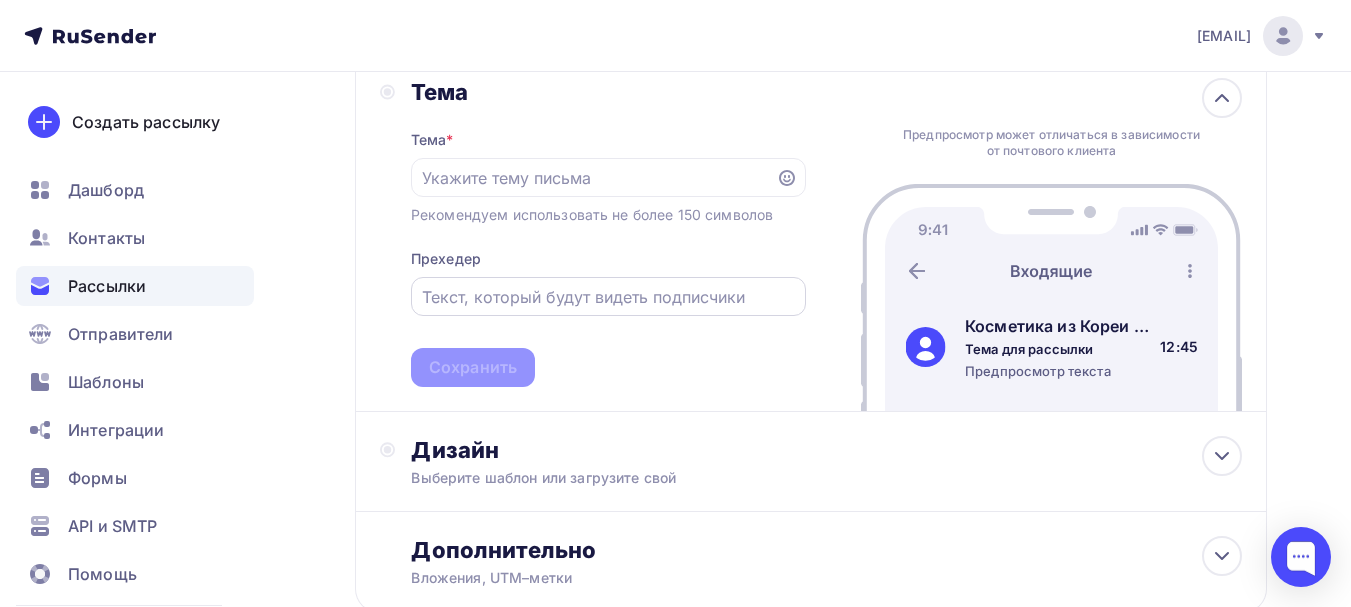 click at bounding box center [608, 297] 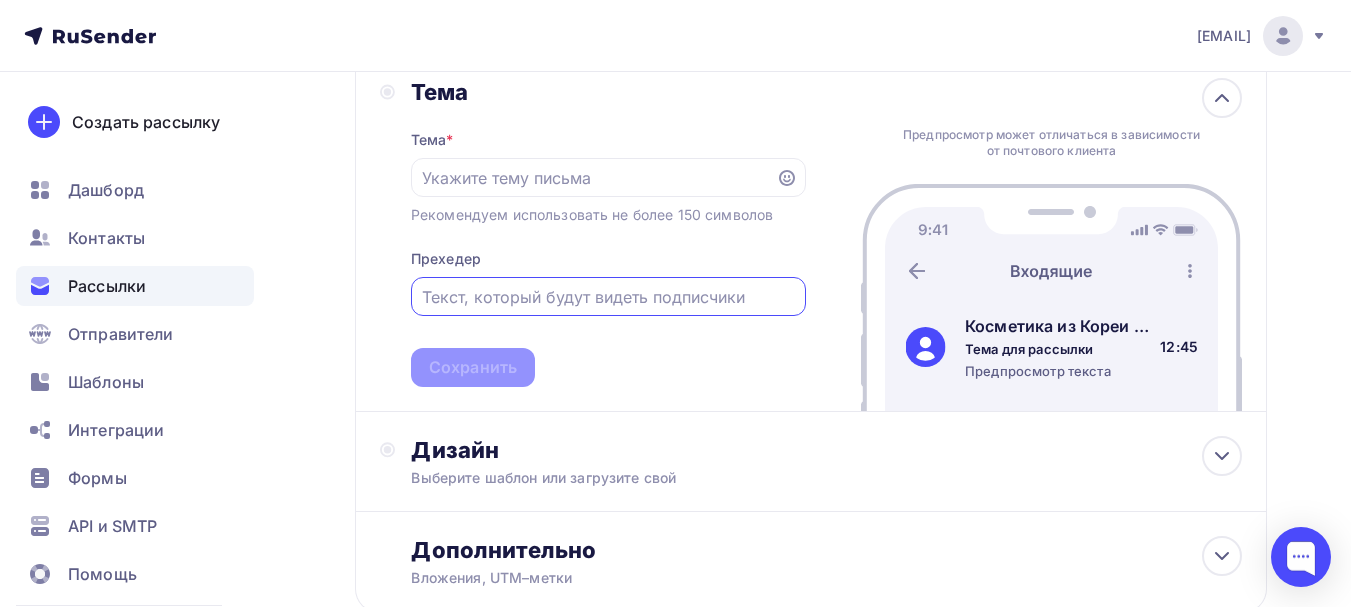 paste on "😍Ваш промо-код -15% на всё💓 Laneige -25%👍" 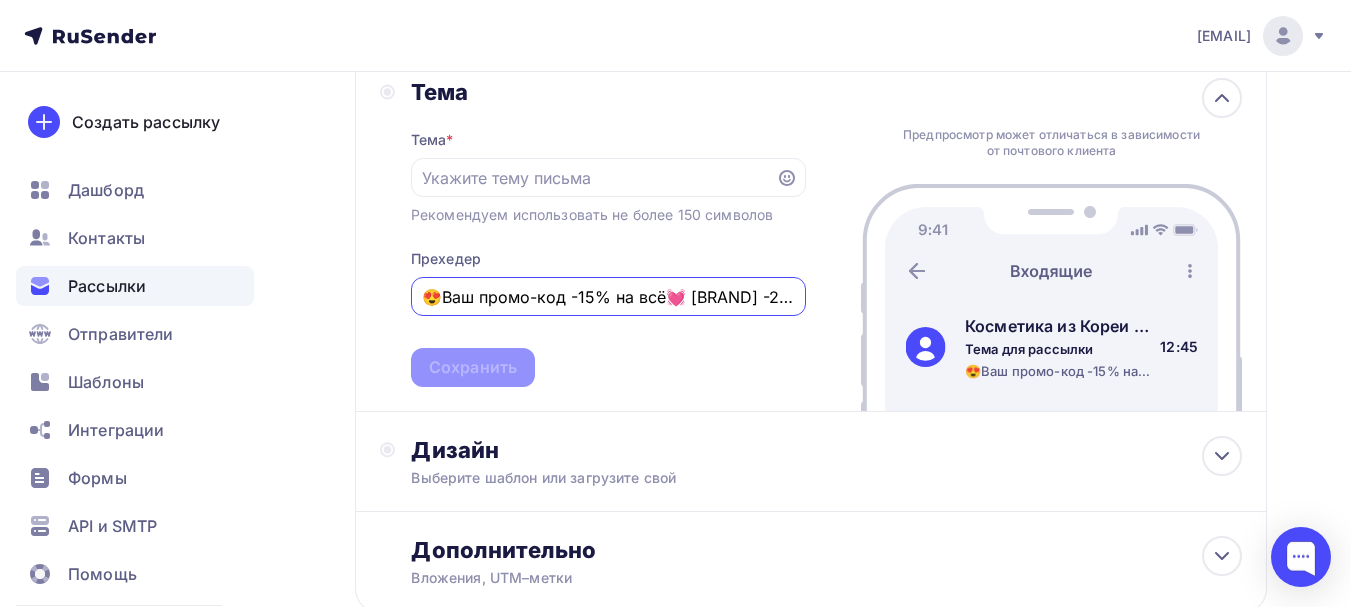 scroll, scrollTop: 0, scrollLeft: 28, axis: horizontal 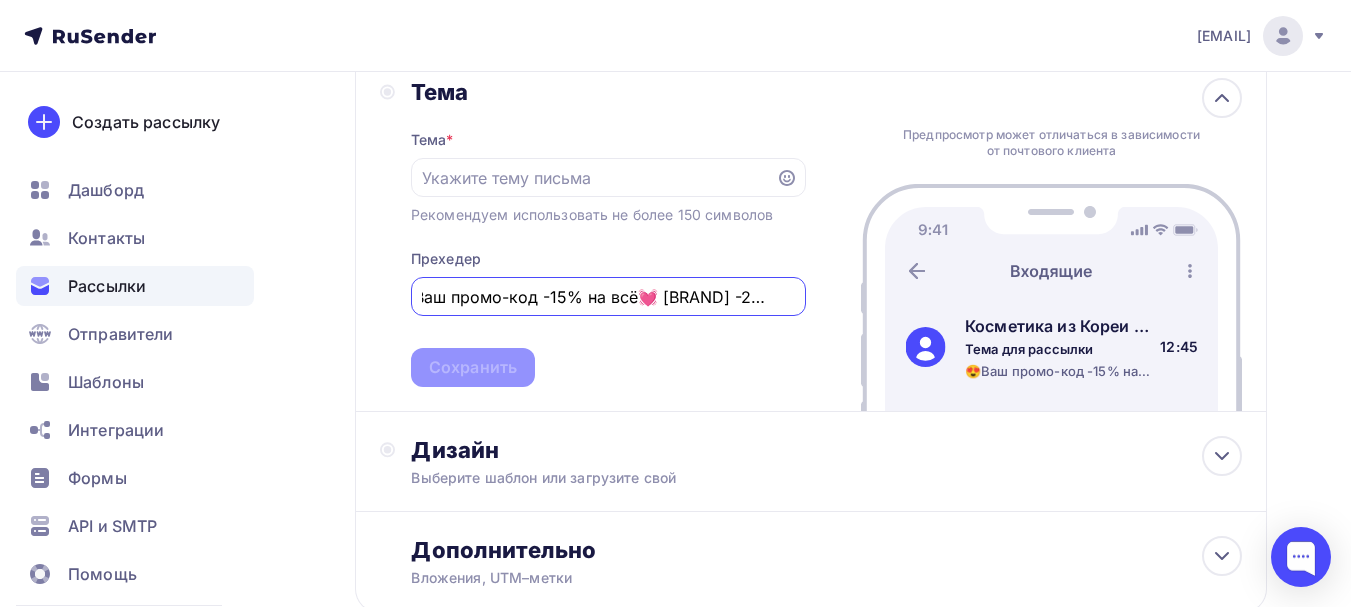 drag, startPoint x: 541, startPoint y: 298, endPoint x: 462, endPoint y: 294, distance: 79.101204 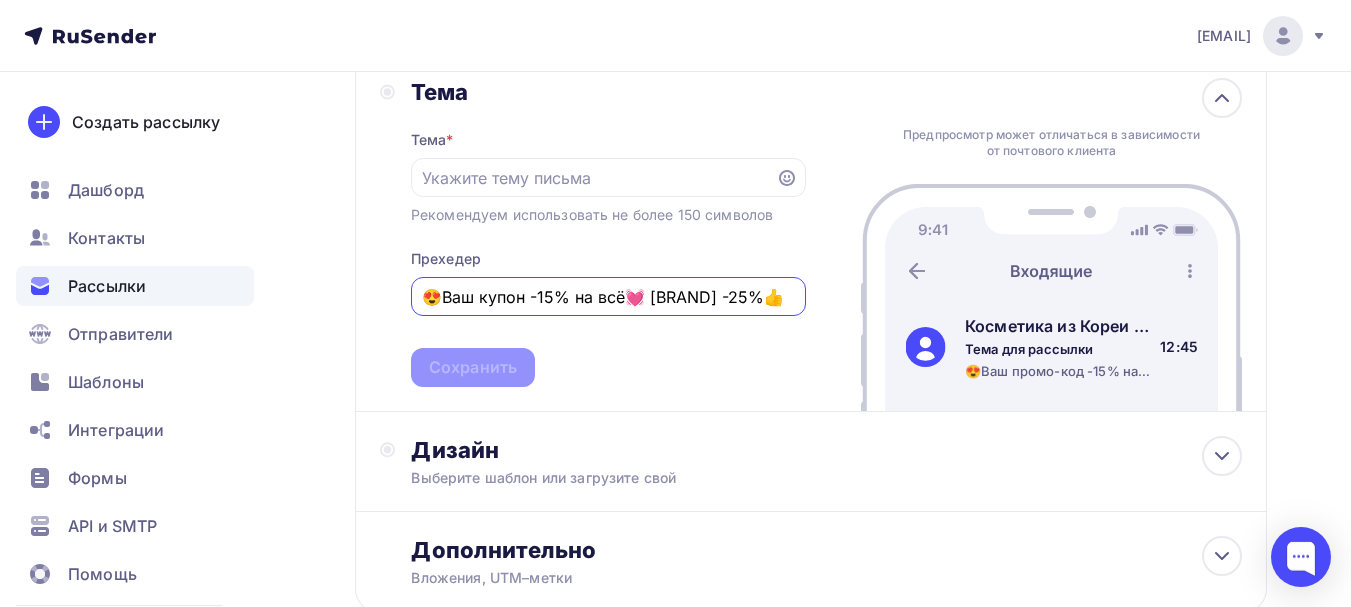 scroll, scrollTop: 0, scrollLeft: 0, axis: both 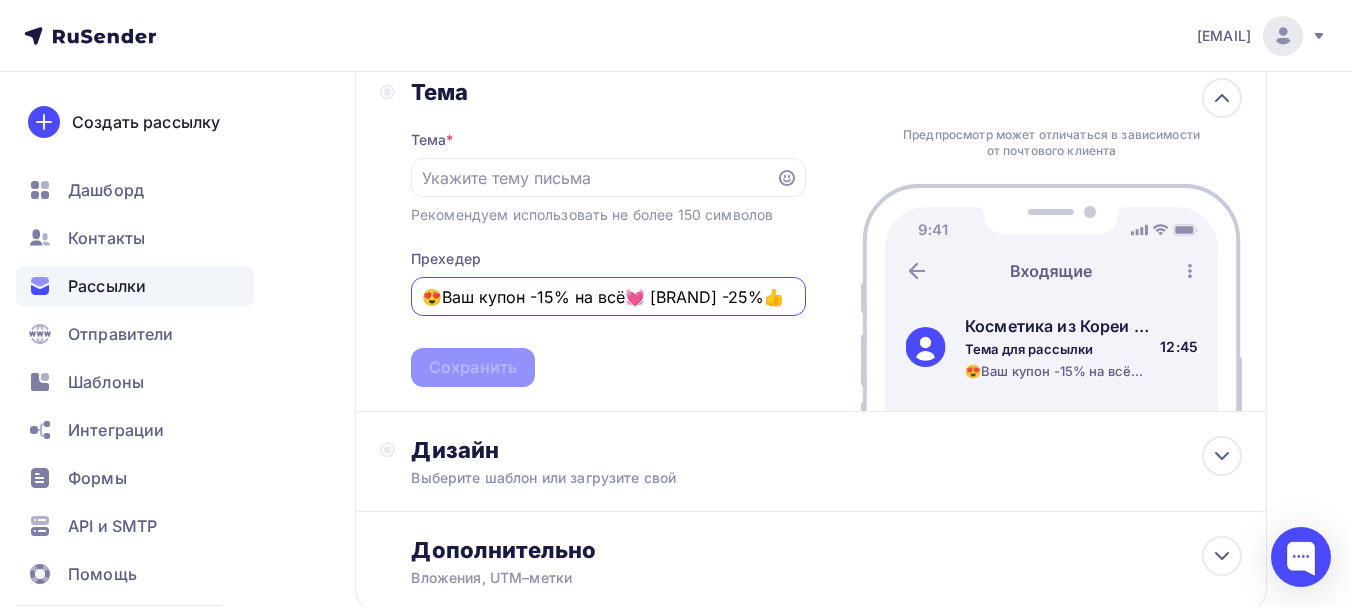 drag, startPoint x: 713, startPoint y: 297, endPoint x: 658, endPoint y: 297, distance: 55 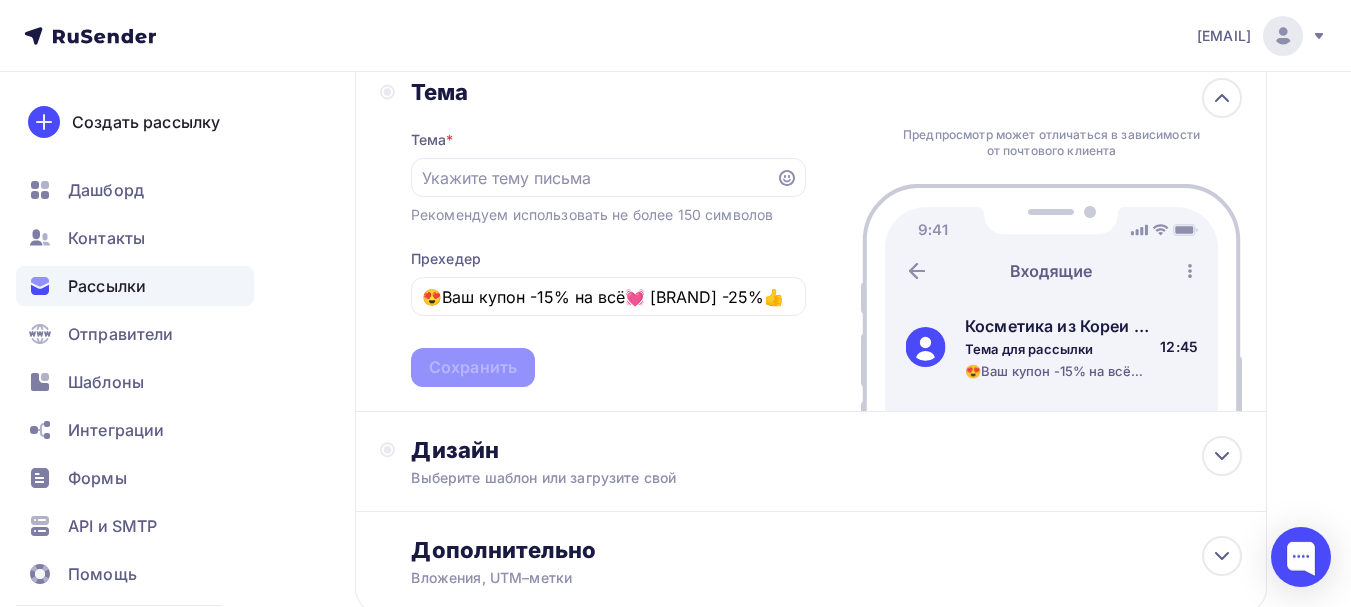 click on "Тема  *
Рекомендуем использовать не более 150 символов
Прехедер     😍Ваш купон -15% на всё💓 Nature Republic -25%👍           Сохранить" at bounding box center [608, 246] 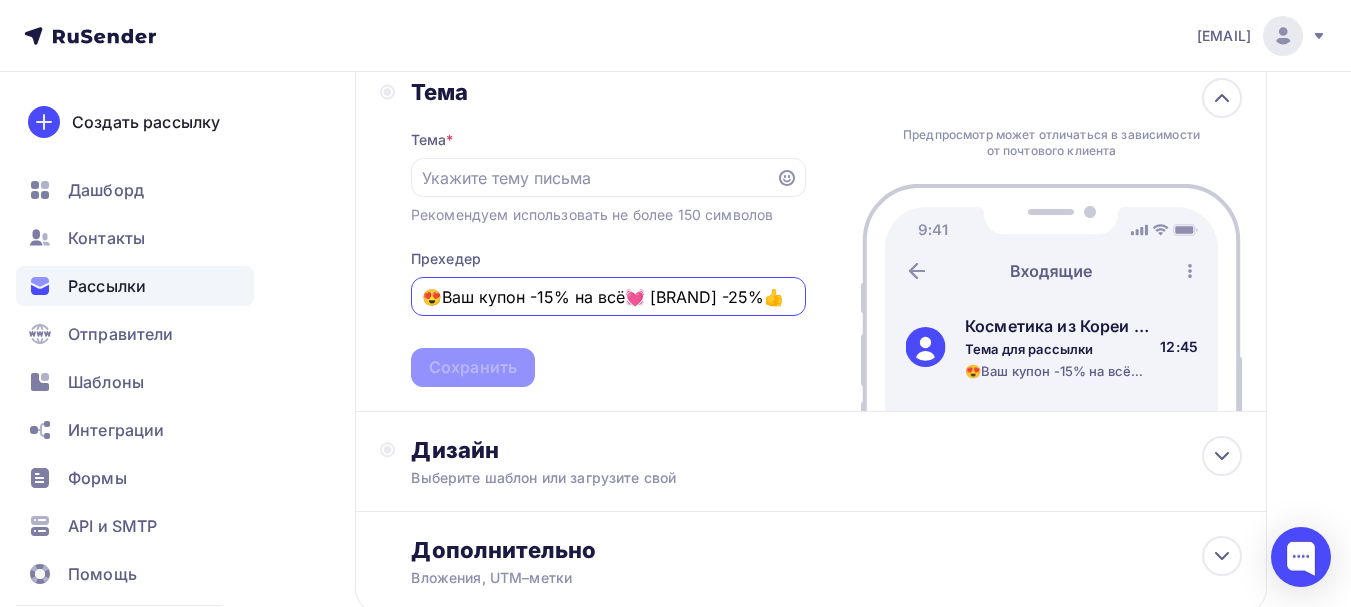 click on "😍Ваш купон -15% на всё💓 Nature Republic -25%👍" at bounding box center (608, 297) 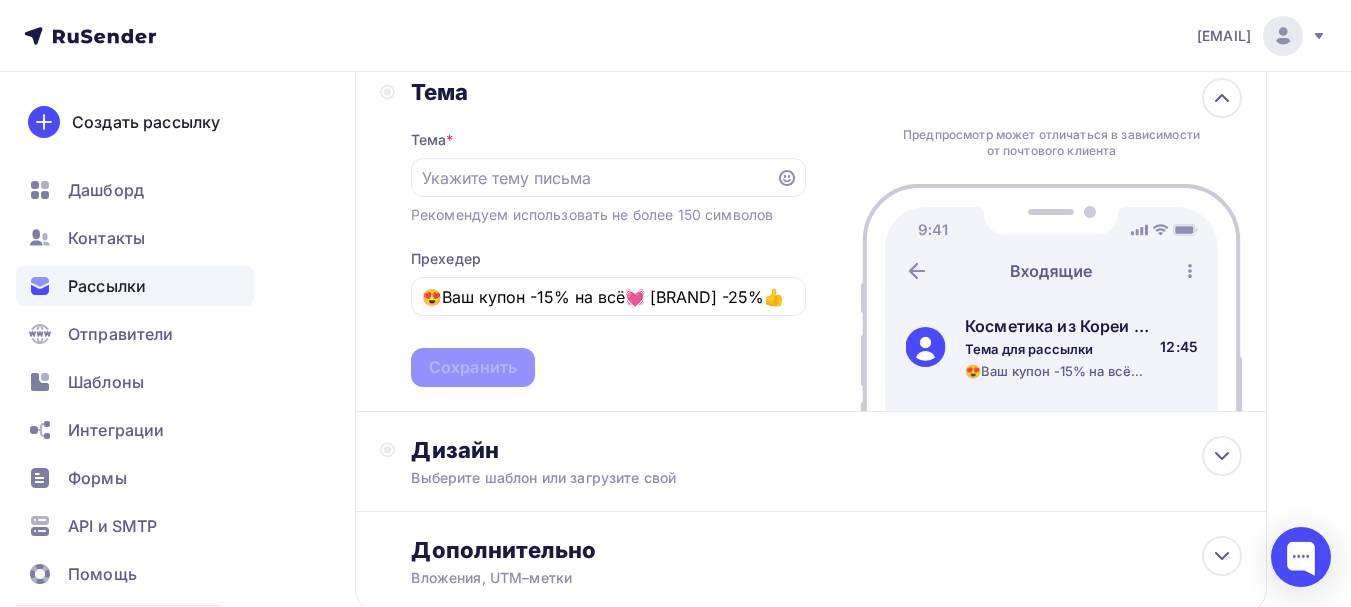 click on "Тема  *
Рекомендуем использовать не более 150 символов
Прехедер     😍Ваш купон -15% на всё💓 Natu -25%👍           Сохранить" at bounding box center [608, 246] 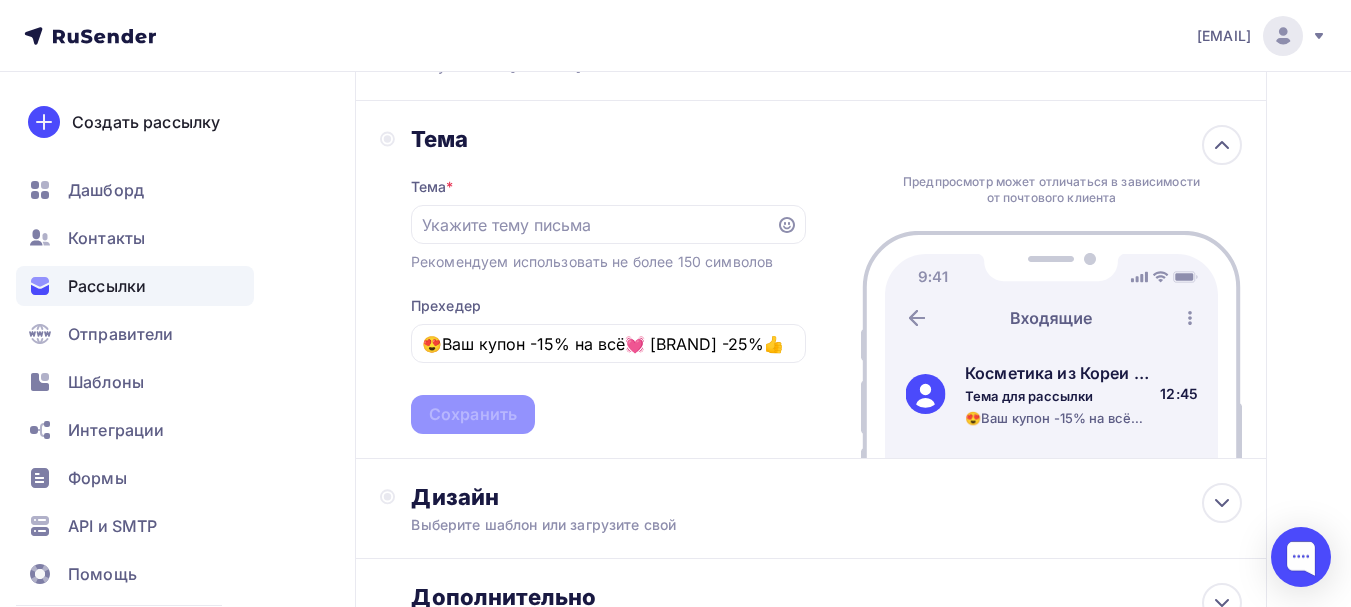 scroll, scrollTop: 333, scrollLeft: 0, axis: vertical 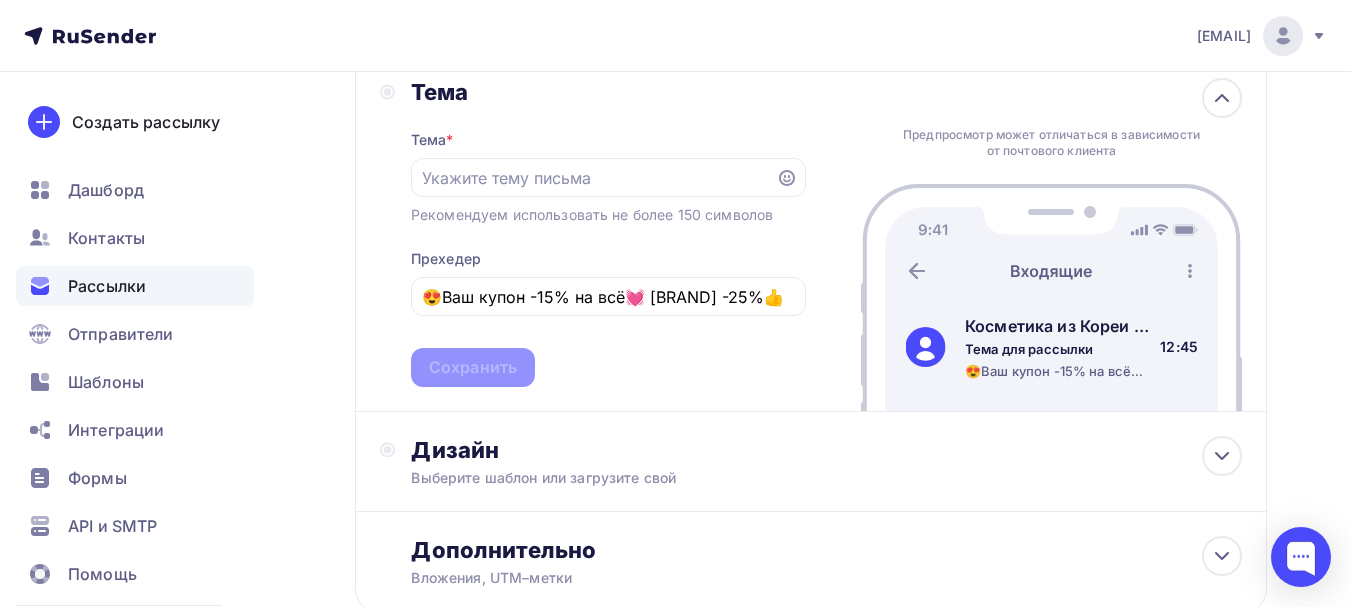 click on "Тема  *
Рекомендуем использовать не более 150 символов
Прехедер     😍Ваш купон -15% на всё💓 Natu -25%👍           Сохранить" at bounding box center [608, 246] 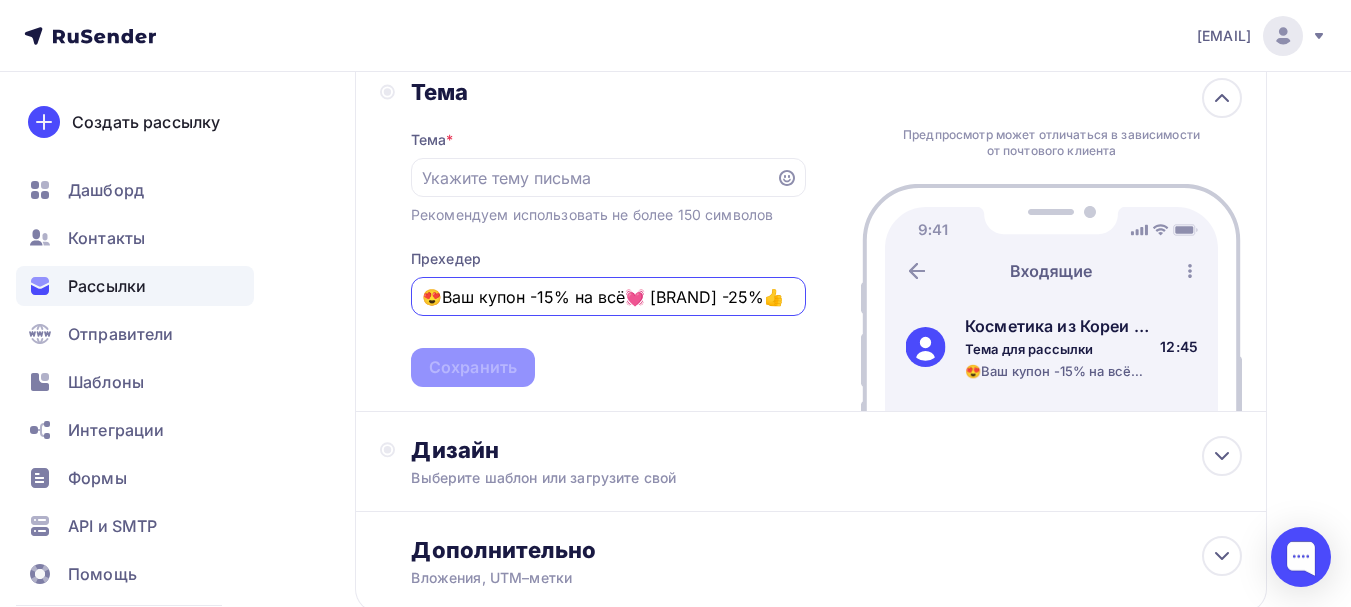 click on "😍Ваш купон -15% на всё💓 Natu -25%👍" at bounding box center [608, 297] 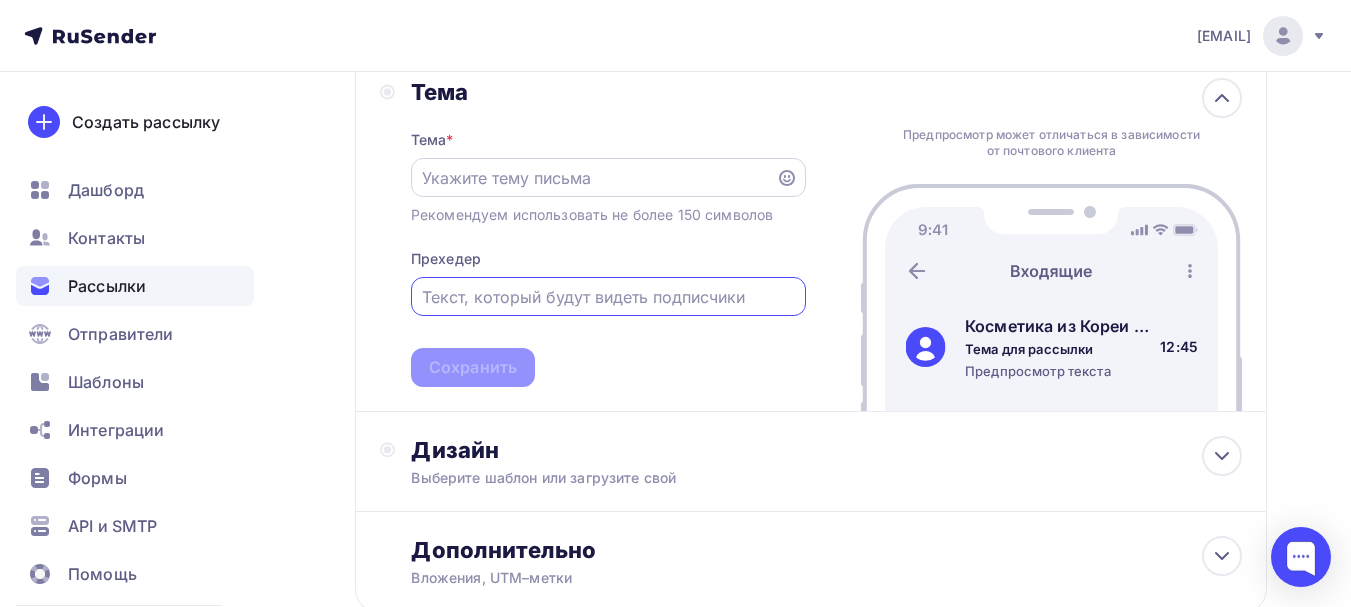 type 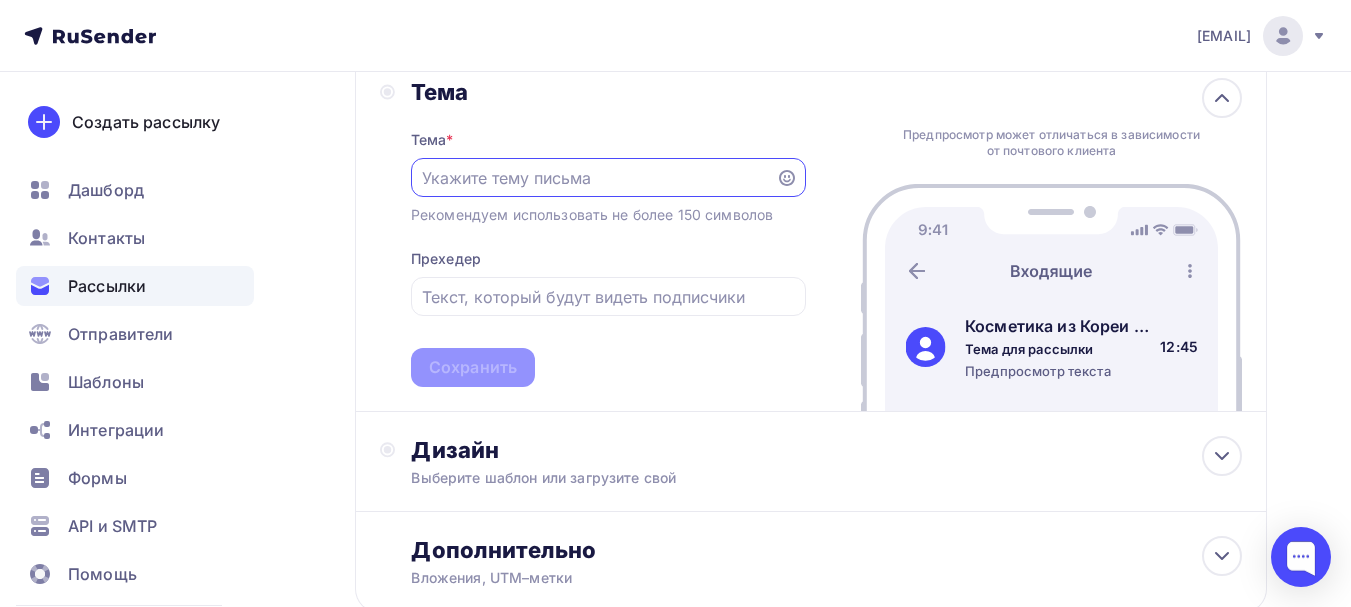 paste on "😍Ваш купон -15% на всё💓 Natu -25%👍" 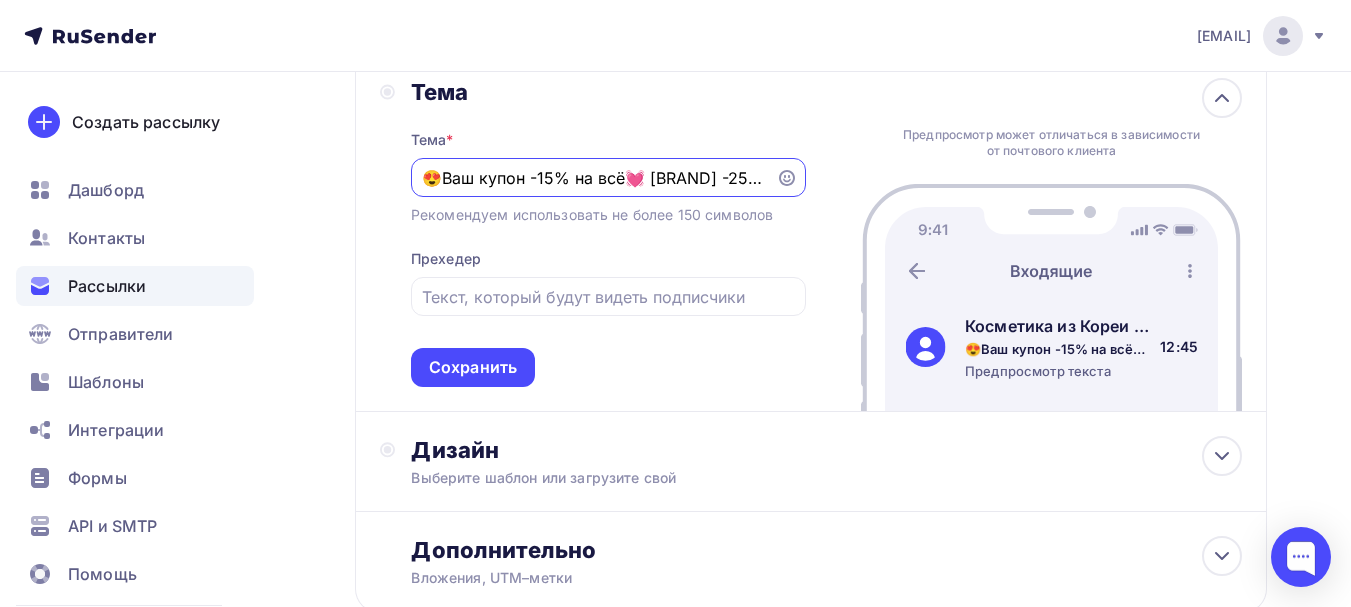 click on "😍Ваш купон -15% на всё💓 Natu -25%👍" at bounding box center (593, 178) 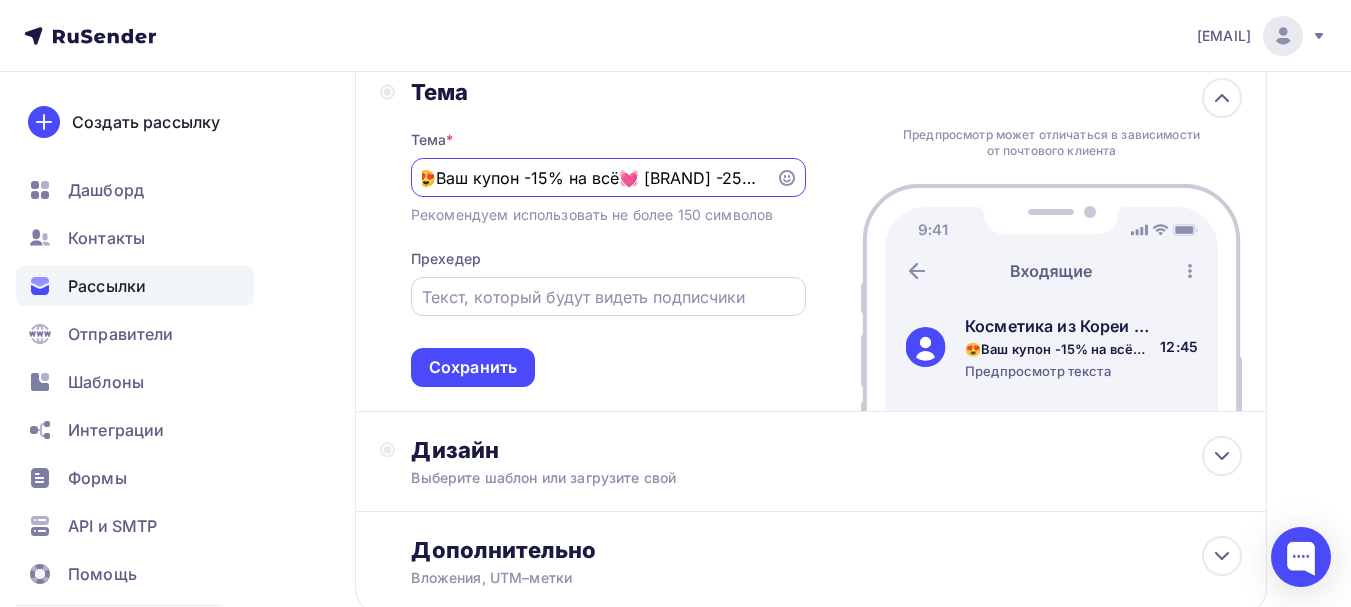 scroll, scrollTop: 0, scrollLeft: 15, axis: horizontal 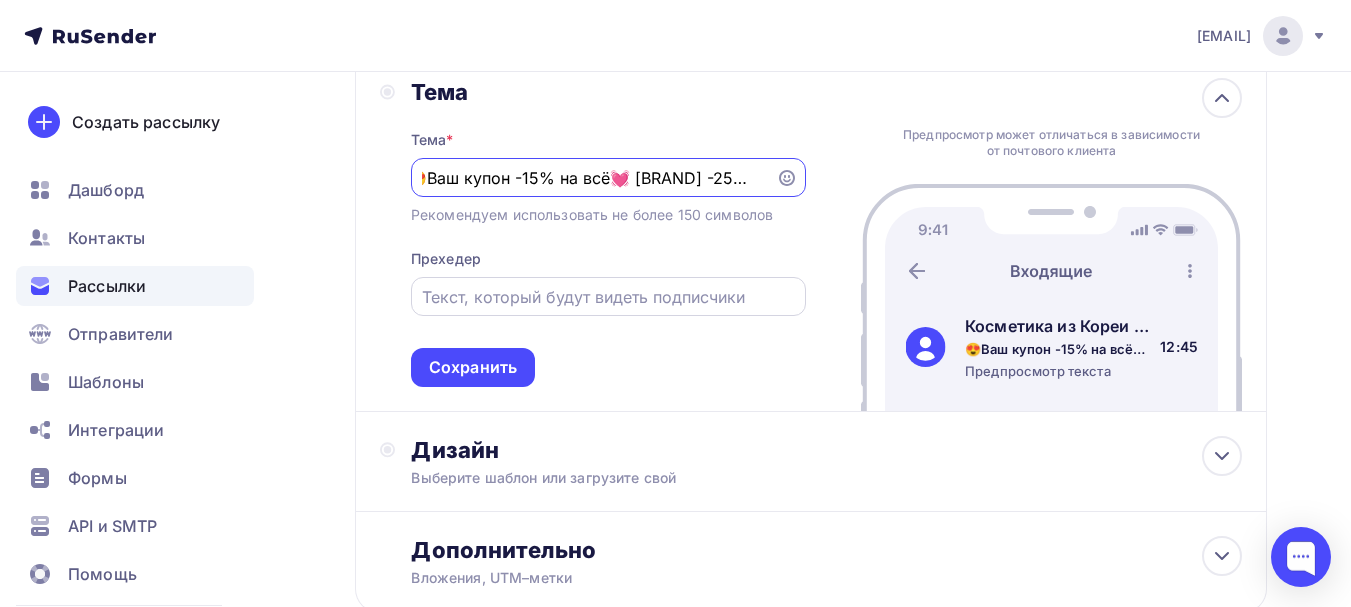 type on "😍Ваш купон -15% на всё💓 Nature Republic -25%👍" 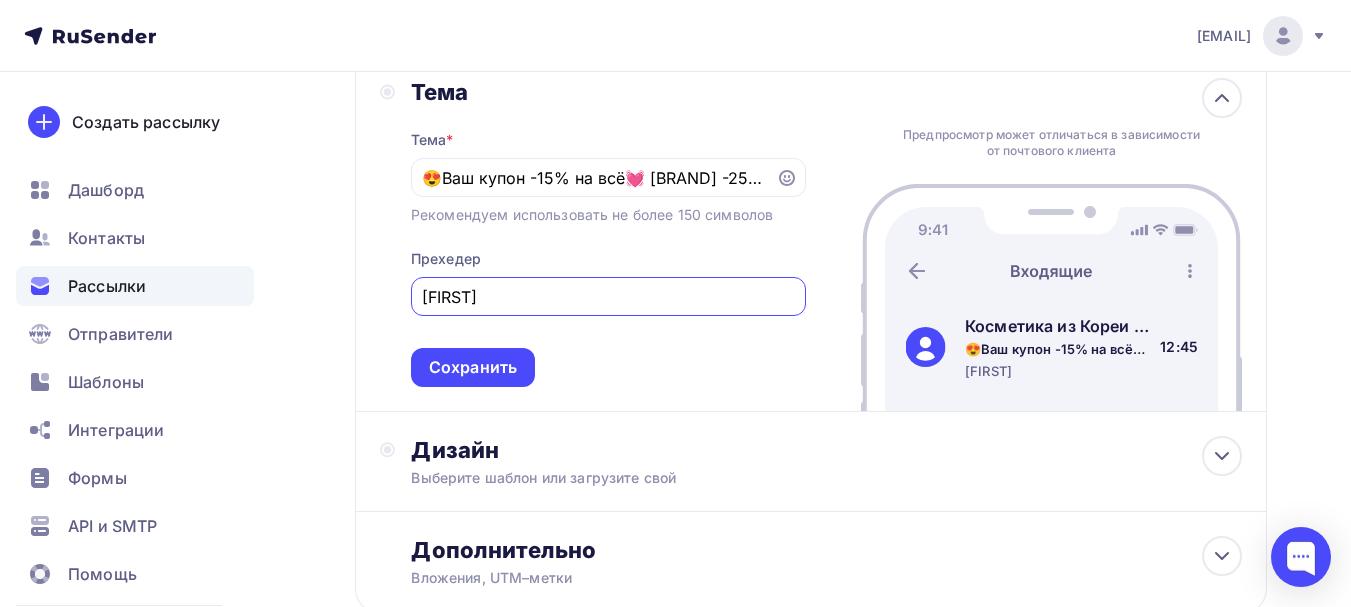 type on "J" 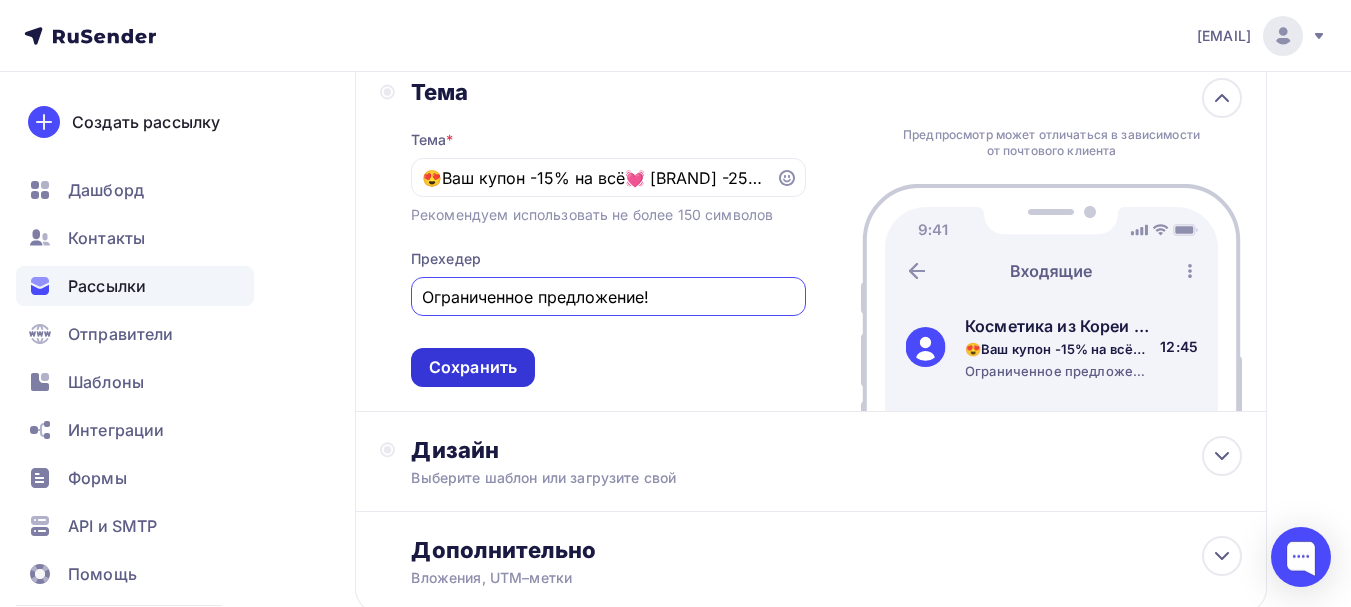 type on "Ограниченное предложение!" 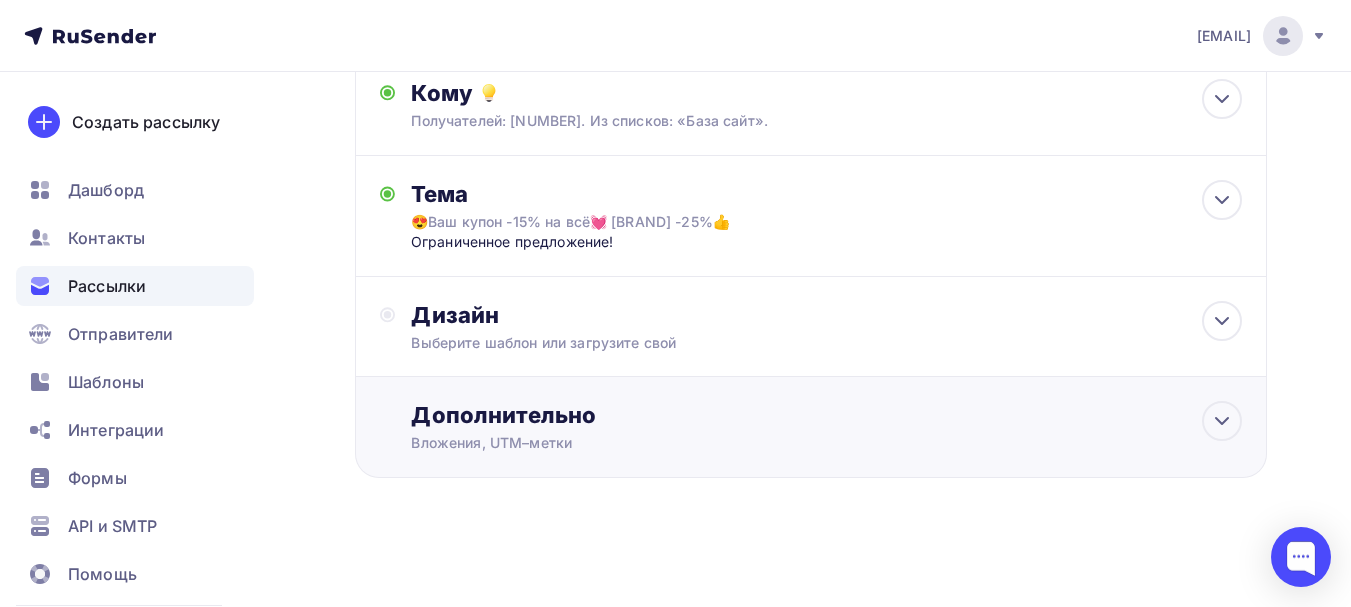 scroll, scrollTop: 251, scrollLeft: 0, axis: vertical 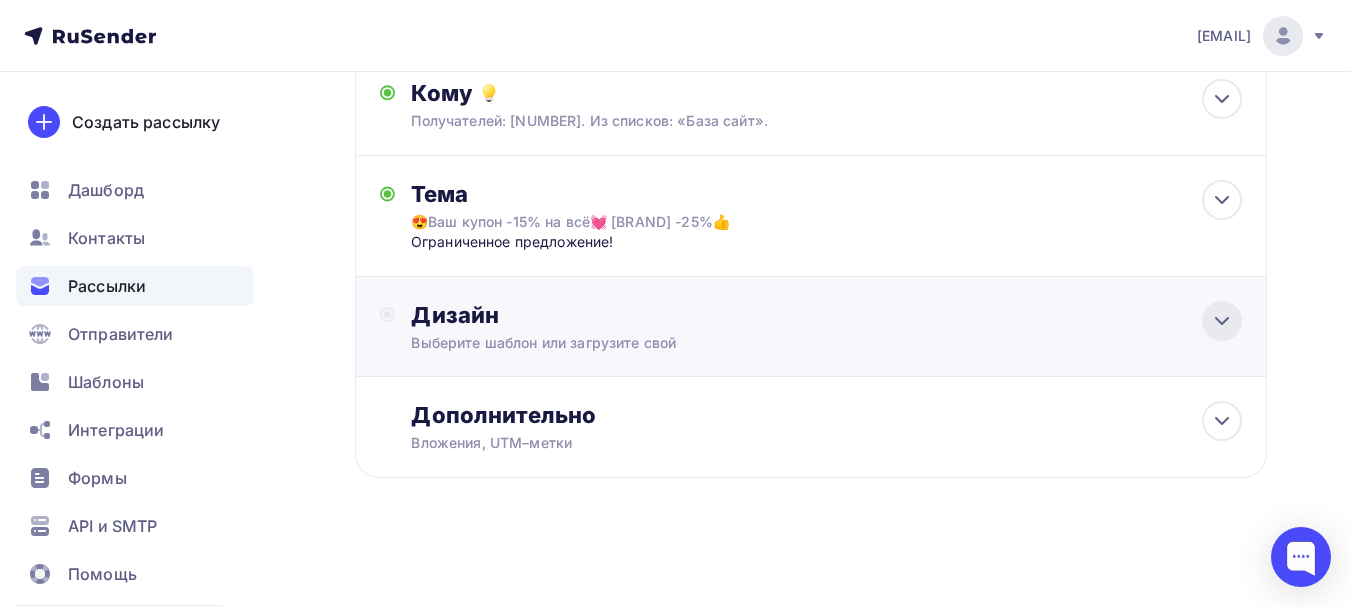 click 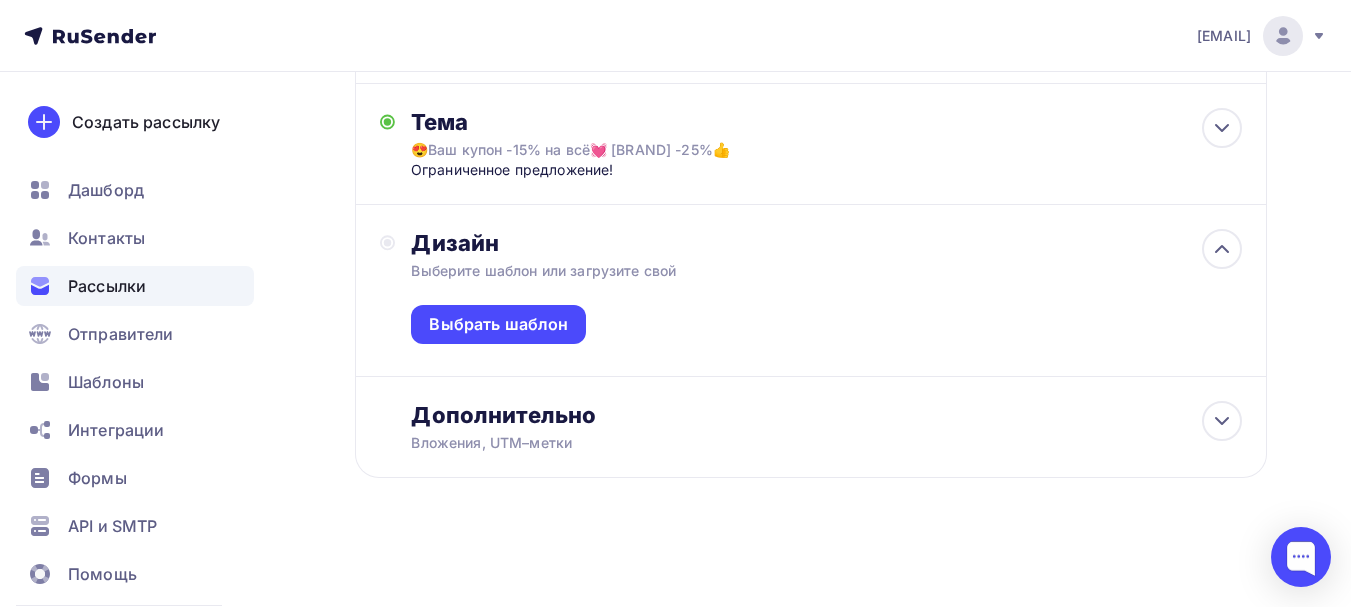 scroll, scrollTop: 323, scrollLeft: 0, axis: vertical 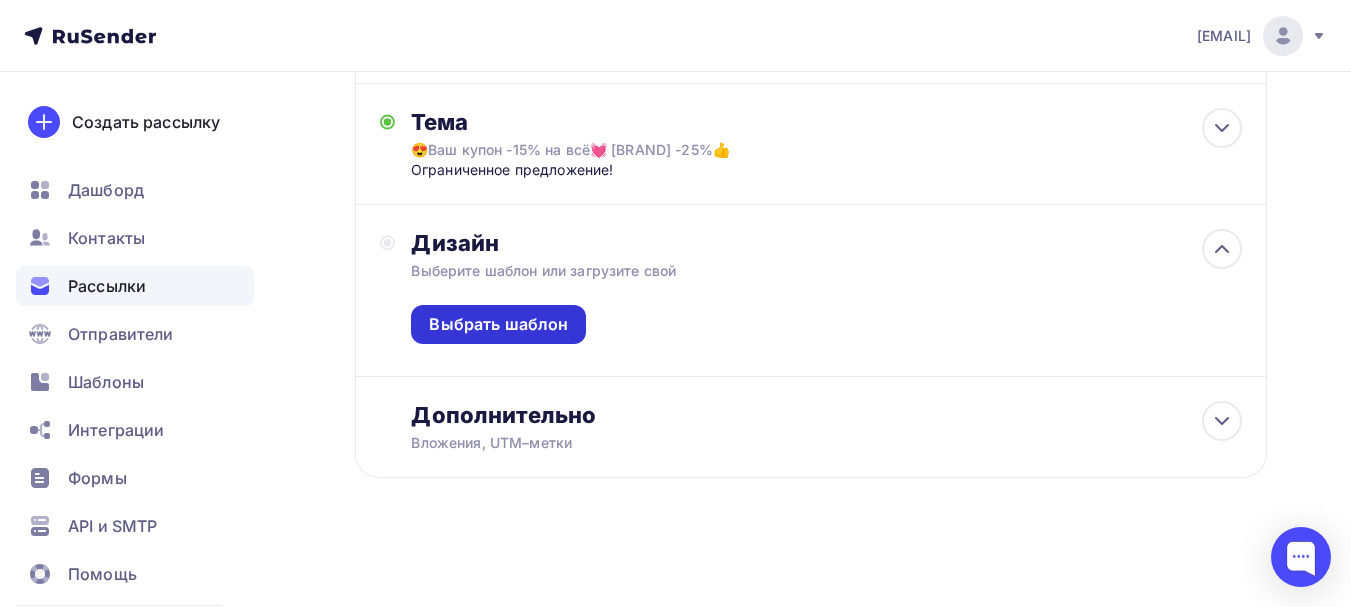 click on "Выбрать шаблон" at bounding box center (498, 324) 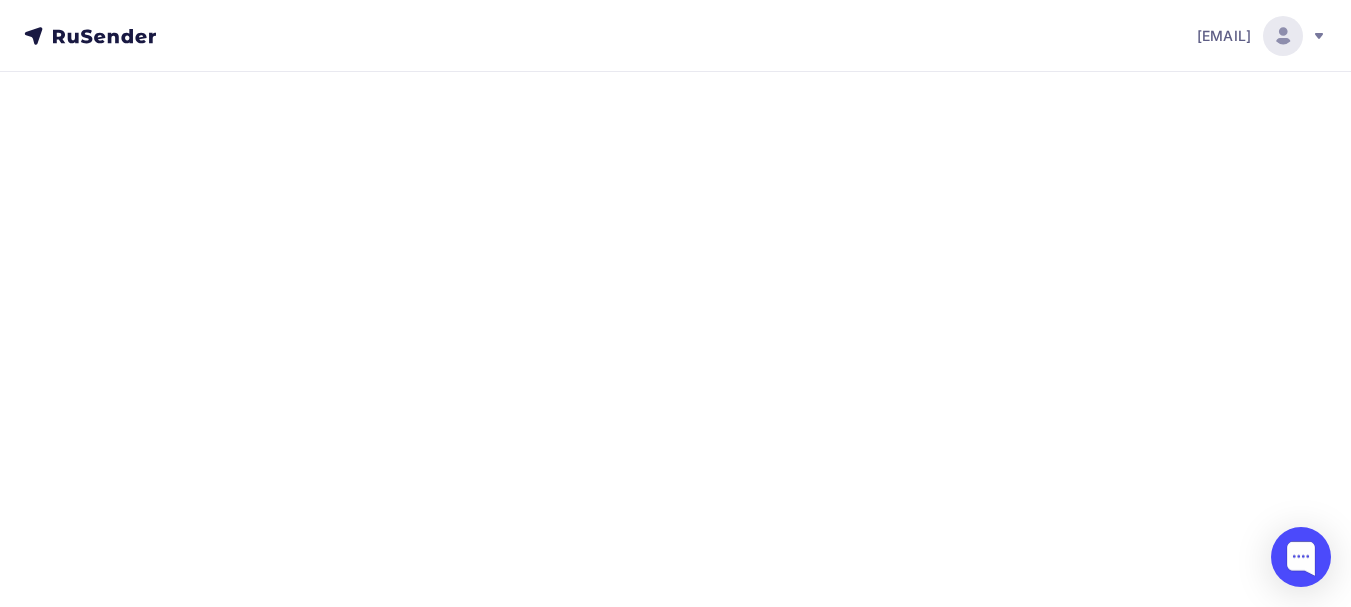 scroll, scrollTop: 0, scrollLeft: 0, axis: both 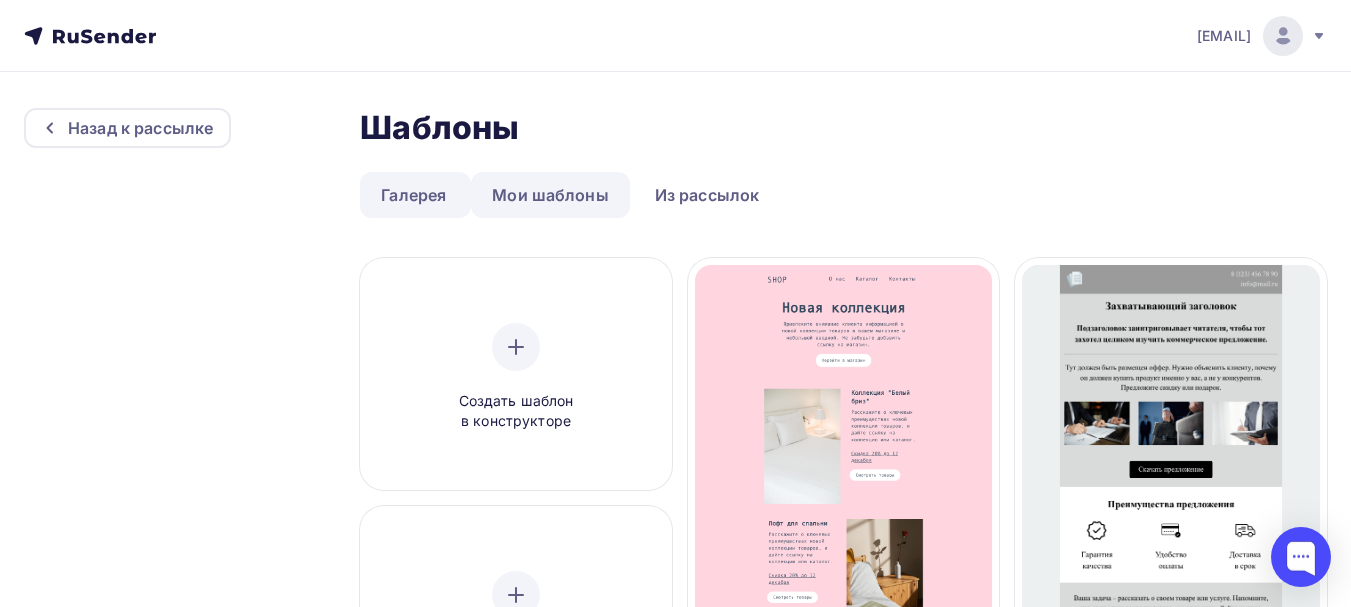 click on "Мои шаблоны" at bounding box center (550, 195) 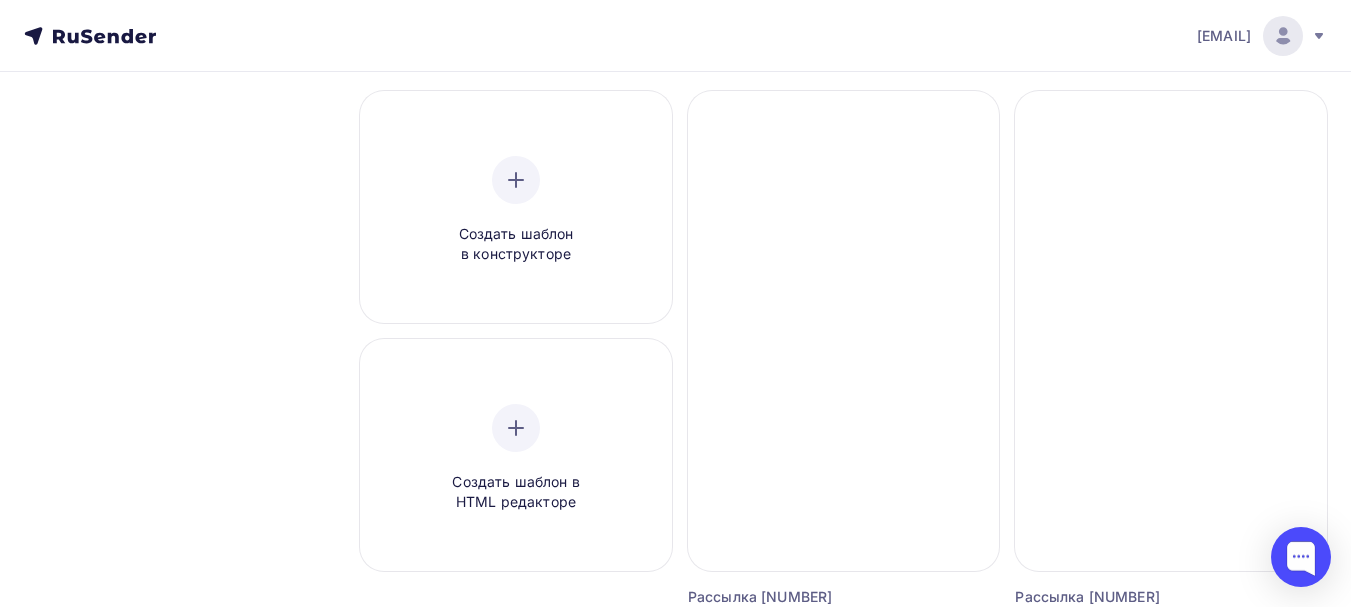 scroll, scrollTop: 333, scrollLeft: 0, axis: vertical 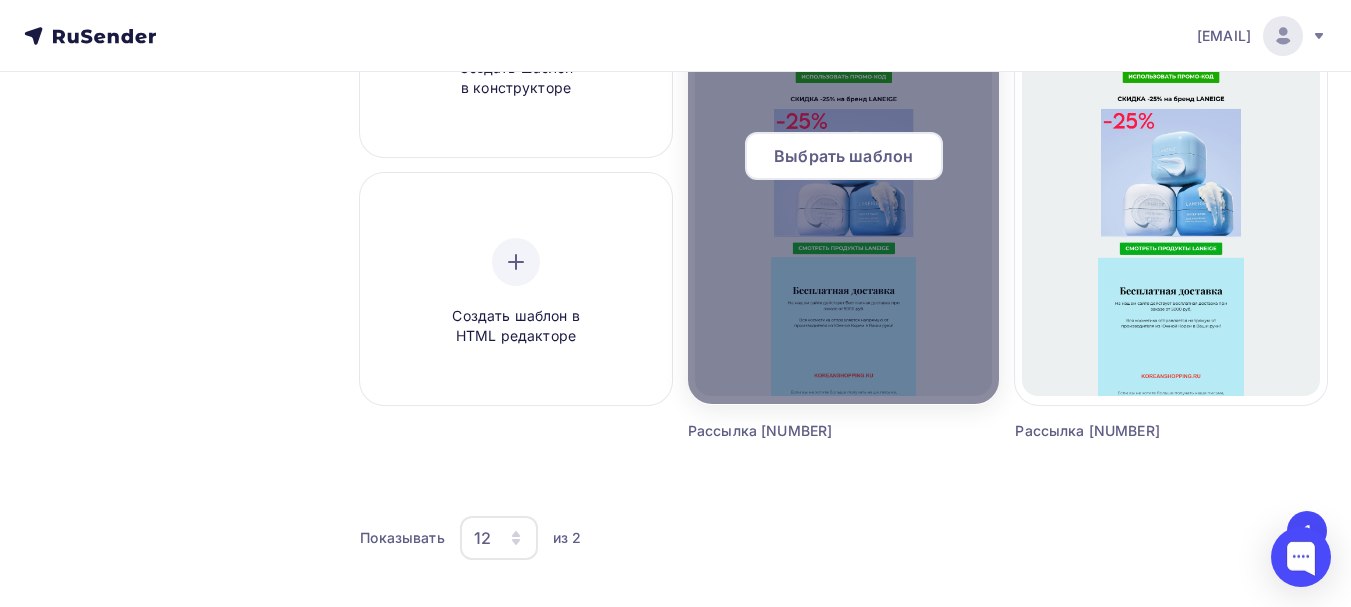click on "Выбрать шаблон" at bounding box center [843, 156] 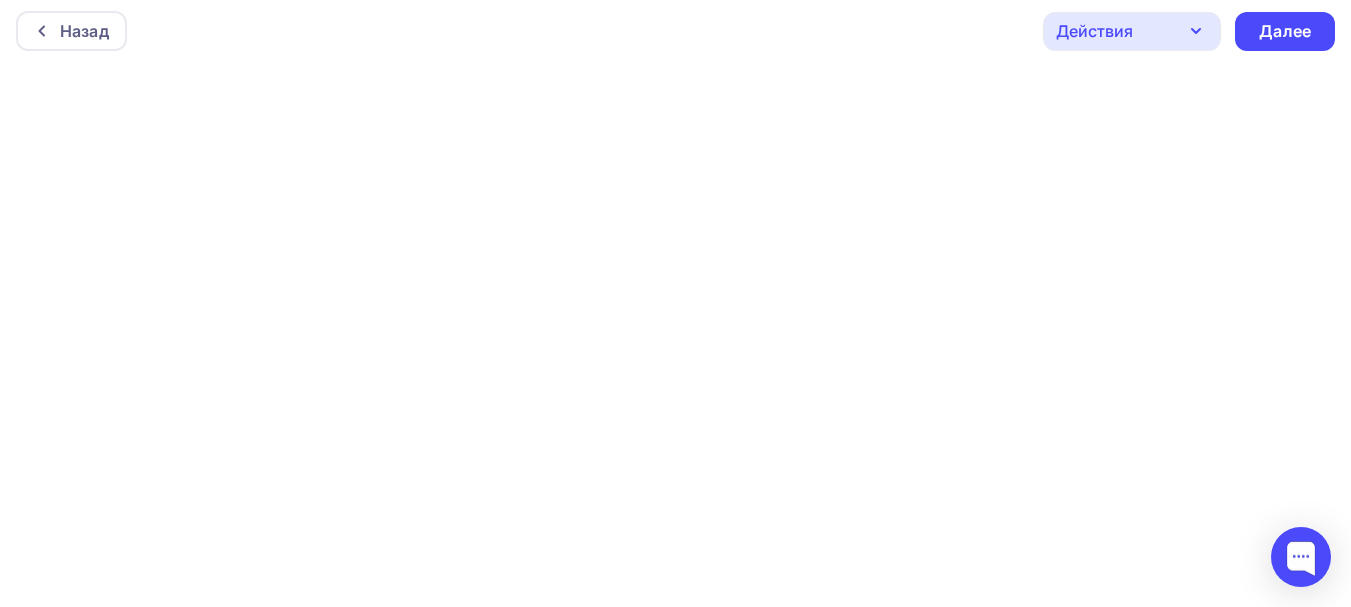 scroll, scrollTop: 0, scrollLeft: 0, axis: both 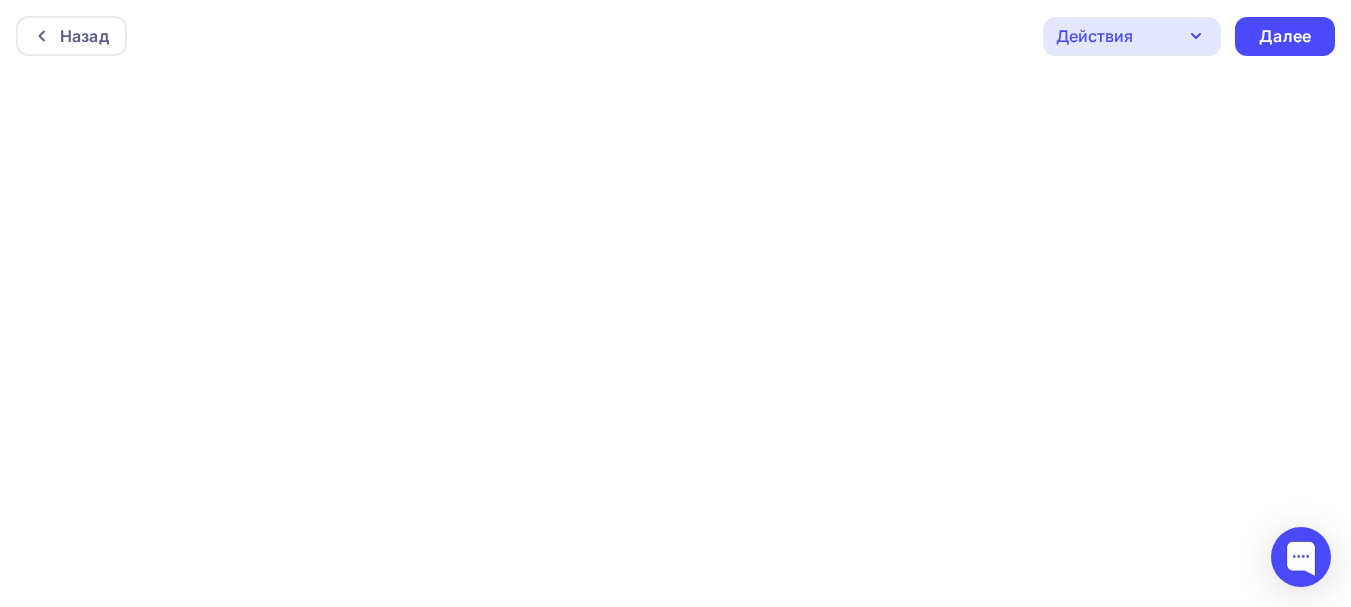 click on "Действия" at bounding box center [1132, 36] 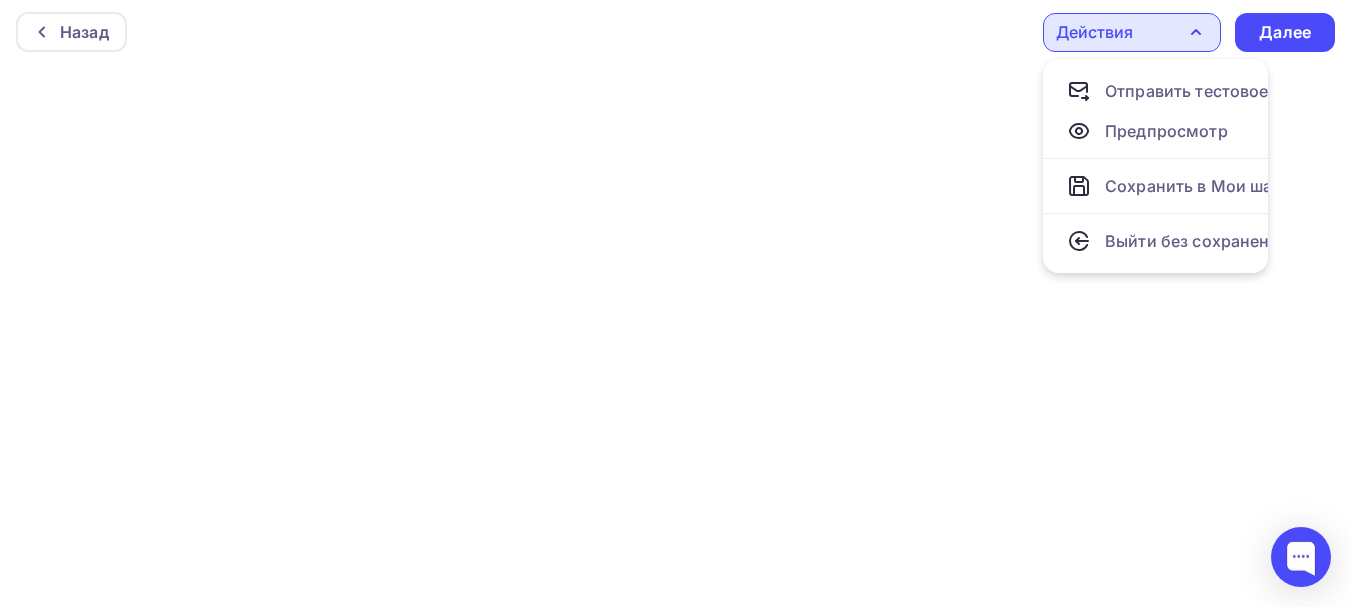 scroll, scrollTop: 5, scrollLeft: 0, axis: vertical 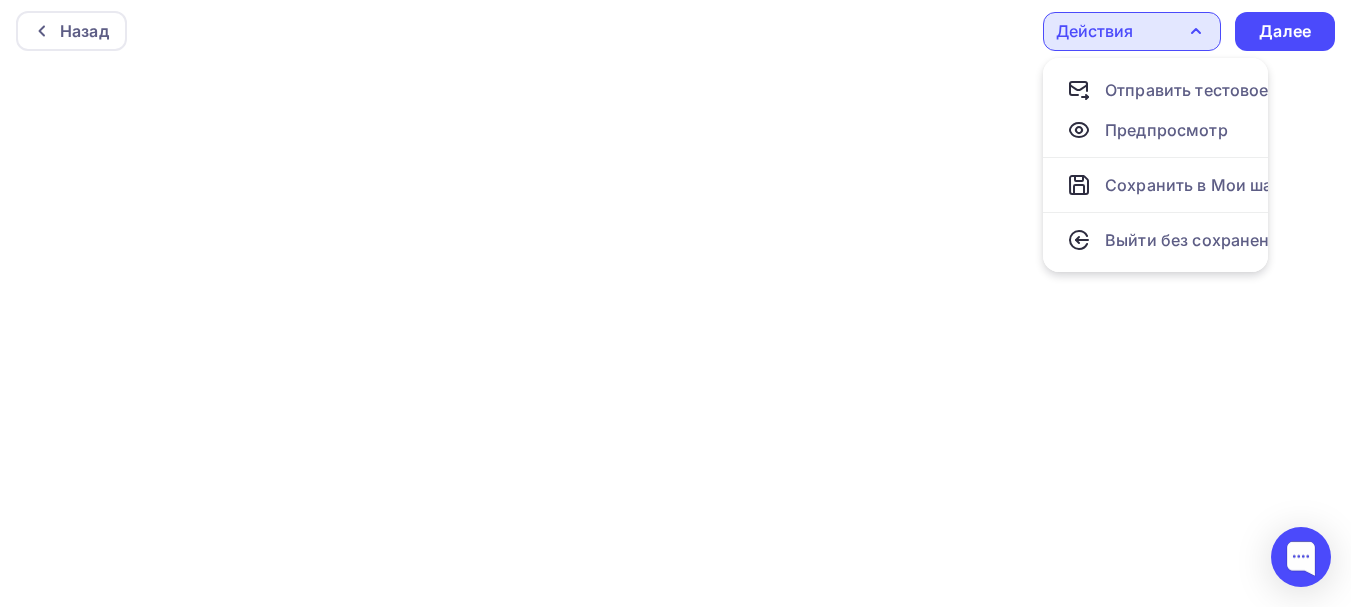 click on "Действия" at bounding box center (1094, 31) 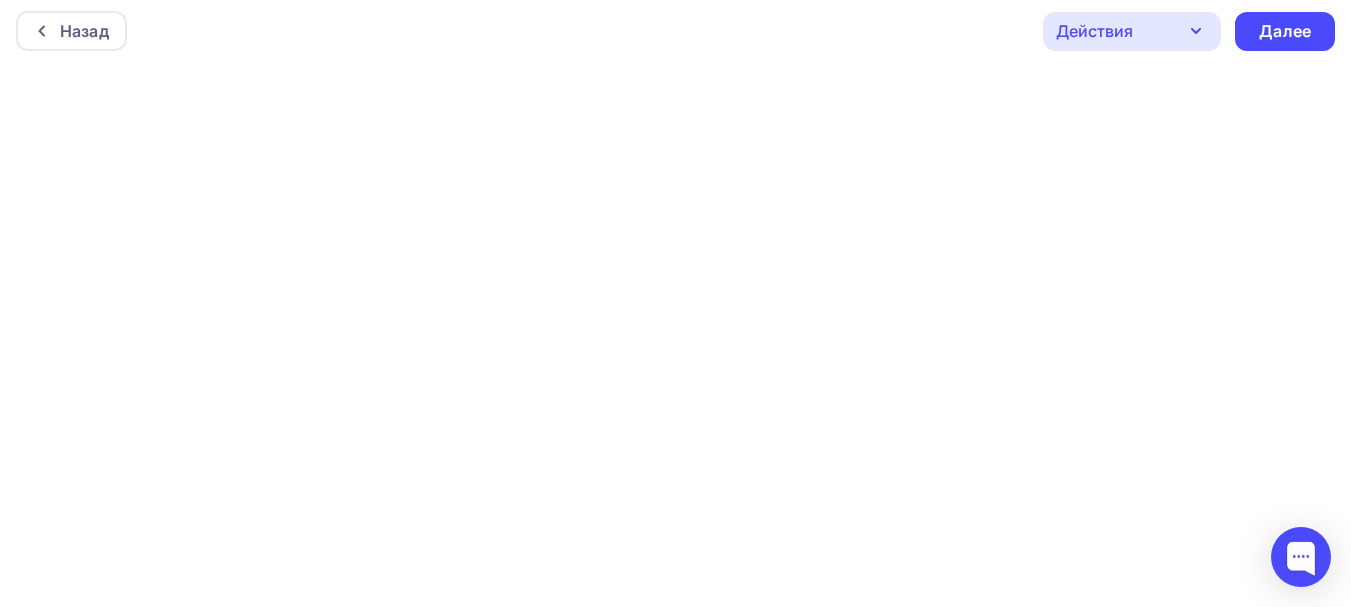 click 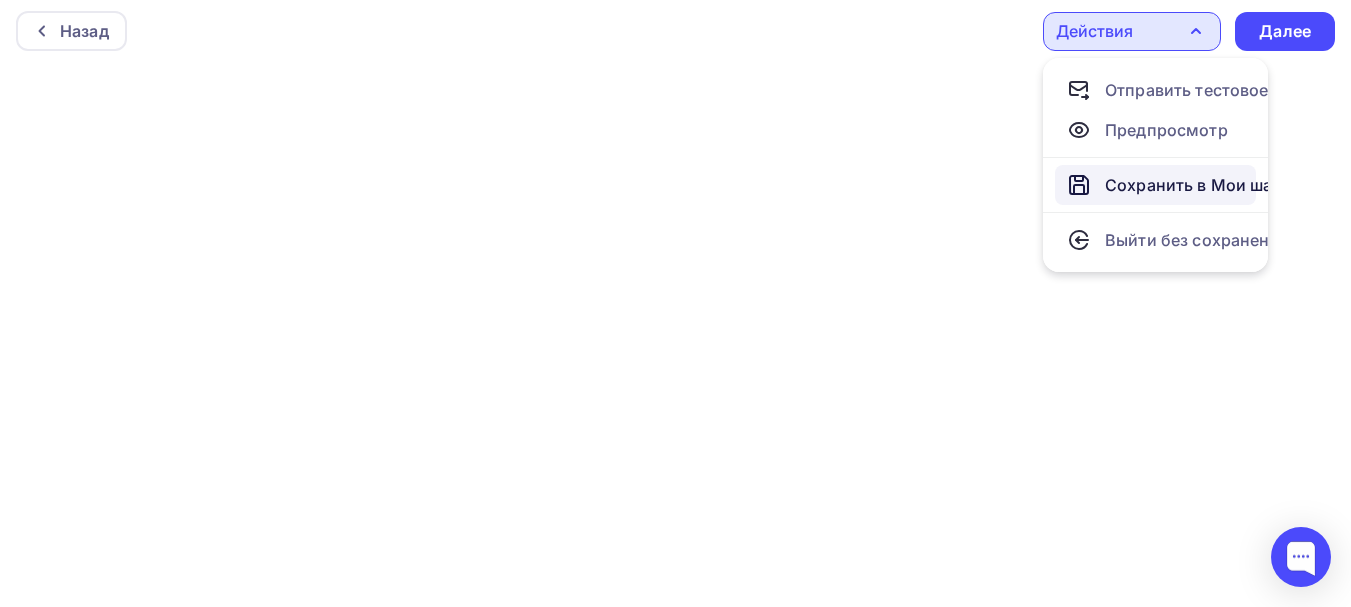 click on "Сохранить в Мои шаблоны" at bounding box center (1214, 185) 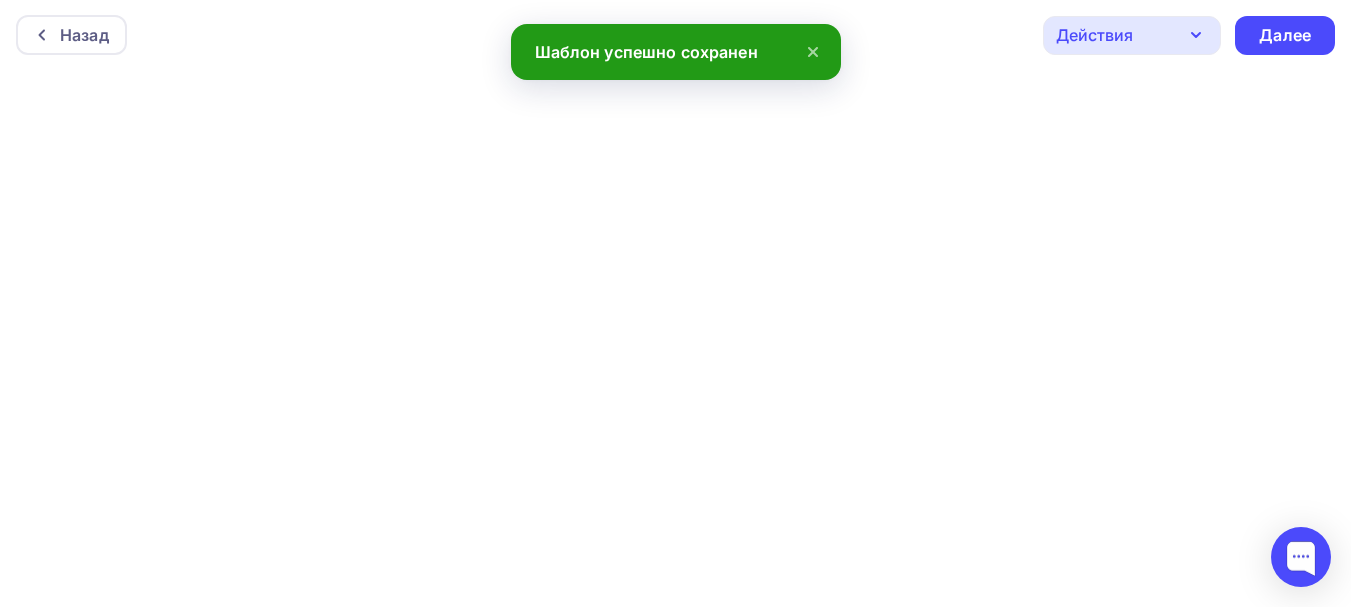 scroll, scrollTop: 0, scrollLeft: 0, axis: both 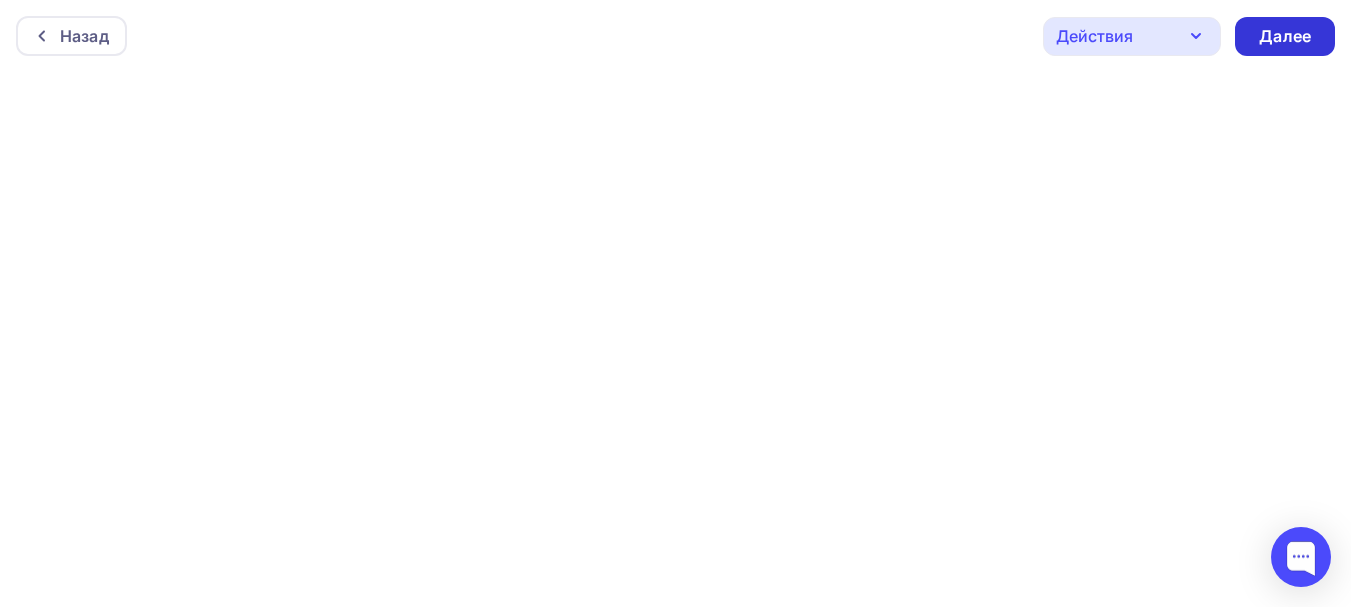 click on "Далее" at bounding box center [1285, 36] 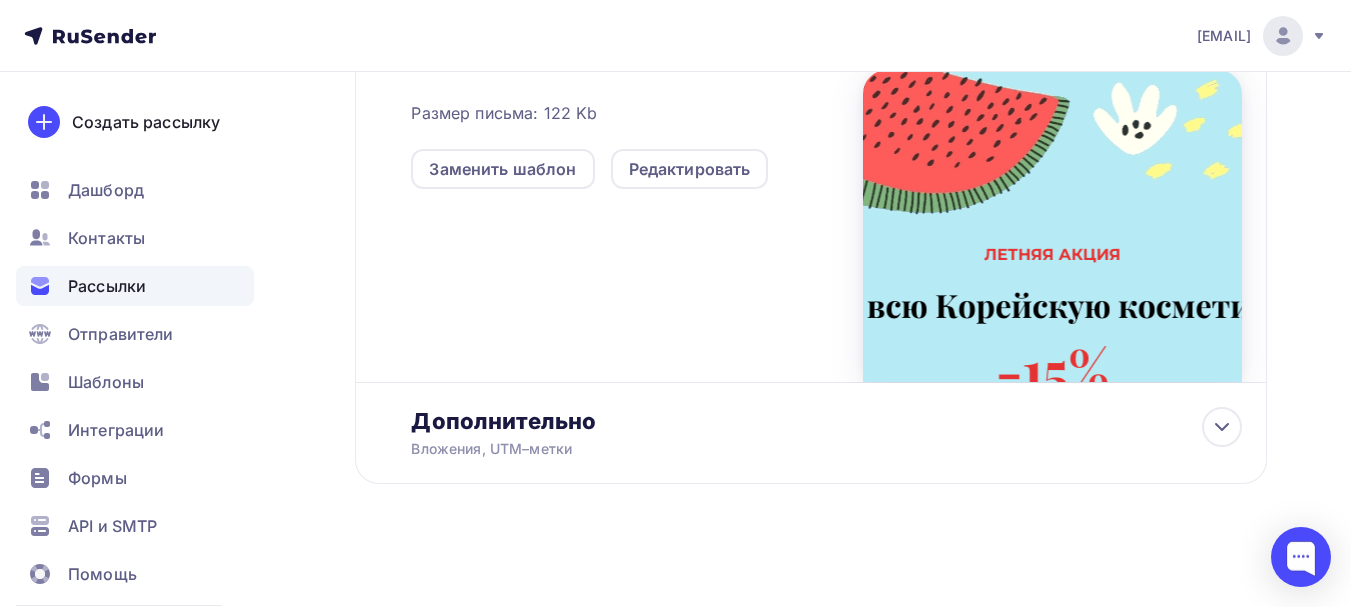 scroll, scrollTop: 593, scrollLeft: 0, axis: vertical 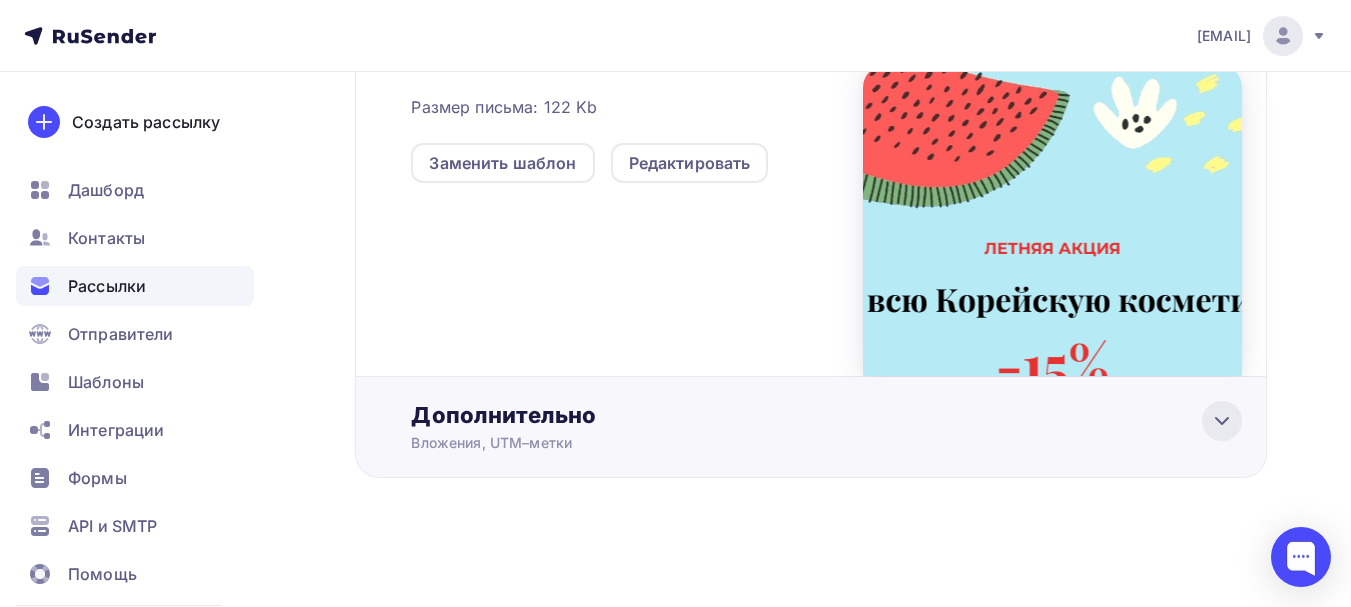 click 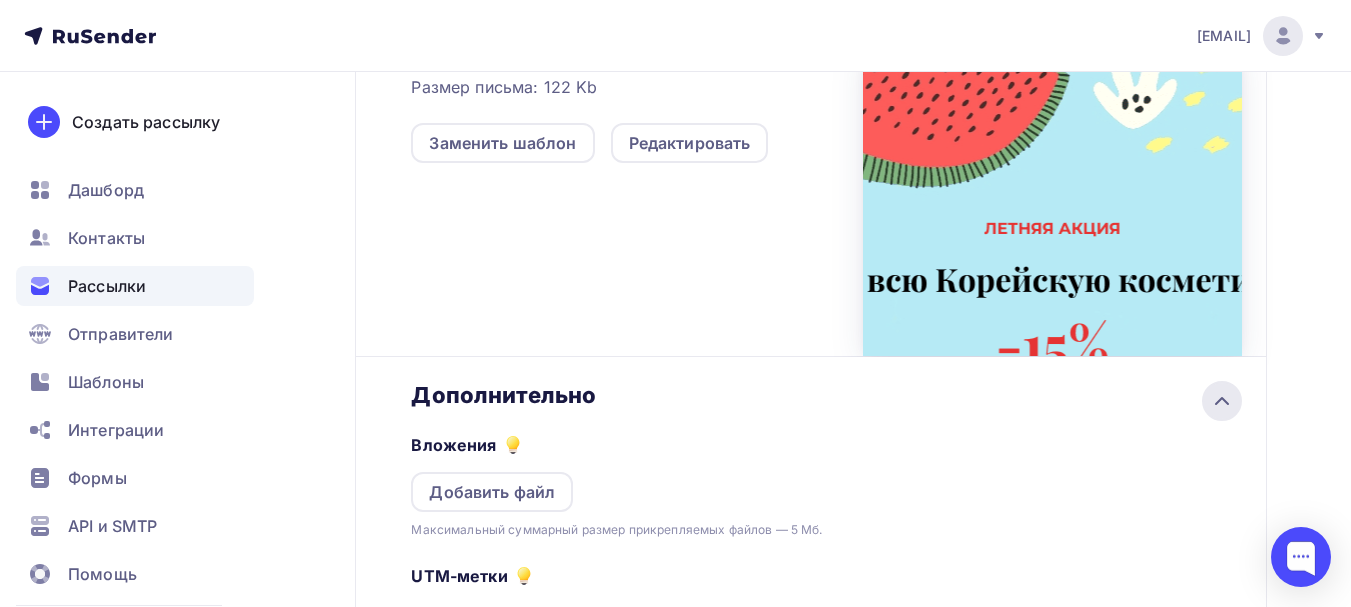 scroll, scrollTop: 592, scrollLeft: 0, axis: vertical 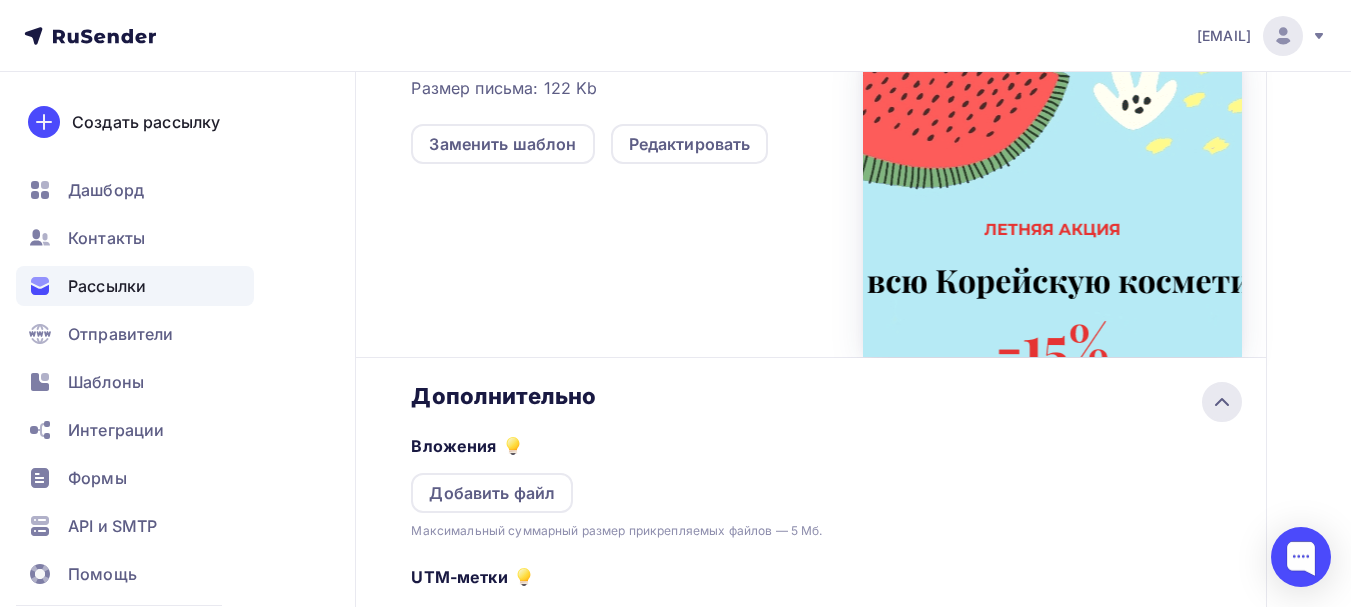 click 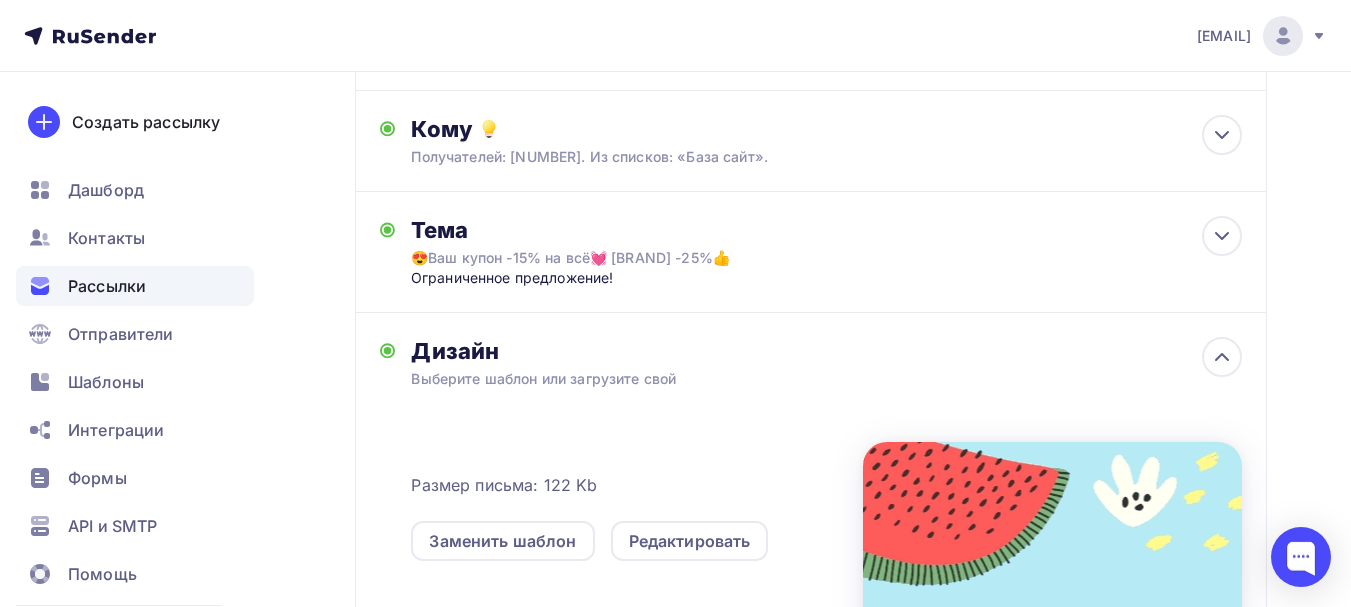 scroll, scrollTop: 0, scrollLeft: 0, axis: both 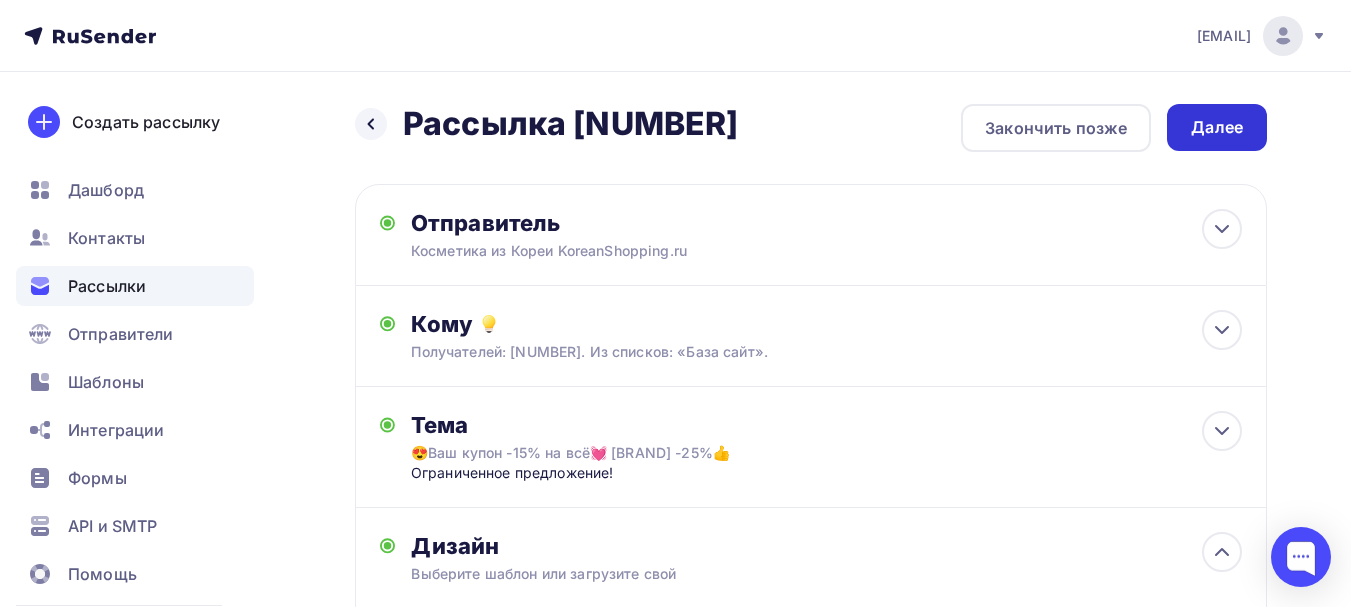 click on "Далее" at bounding box center [1217, 127] 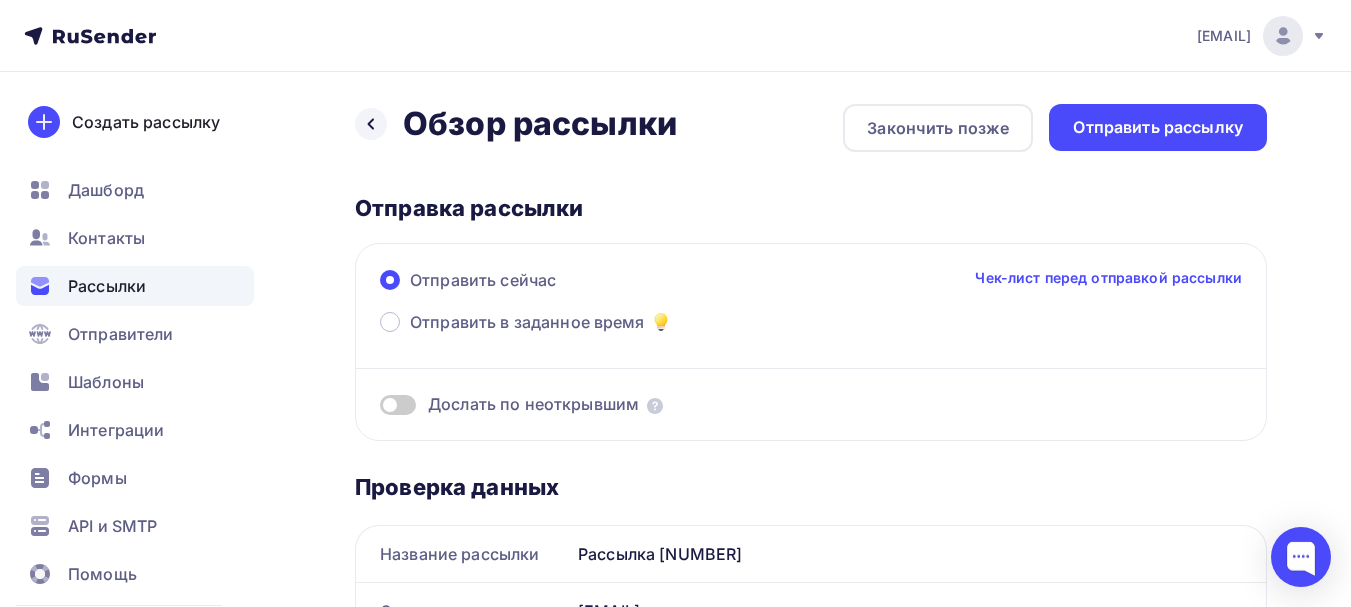 scroll, scrollTop: 0, scrollLeft: 0, axis: both 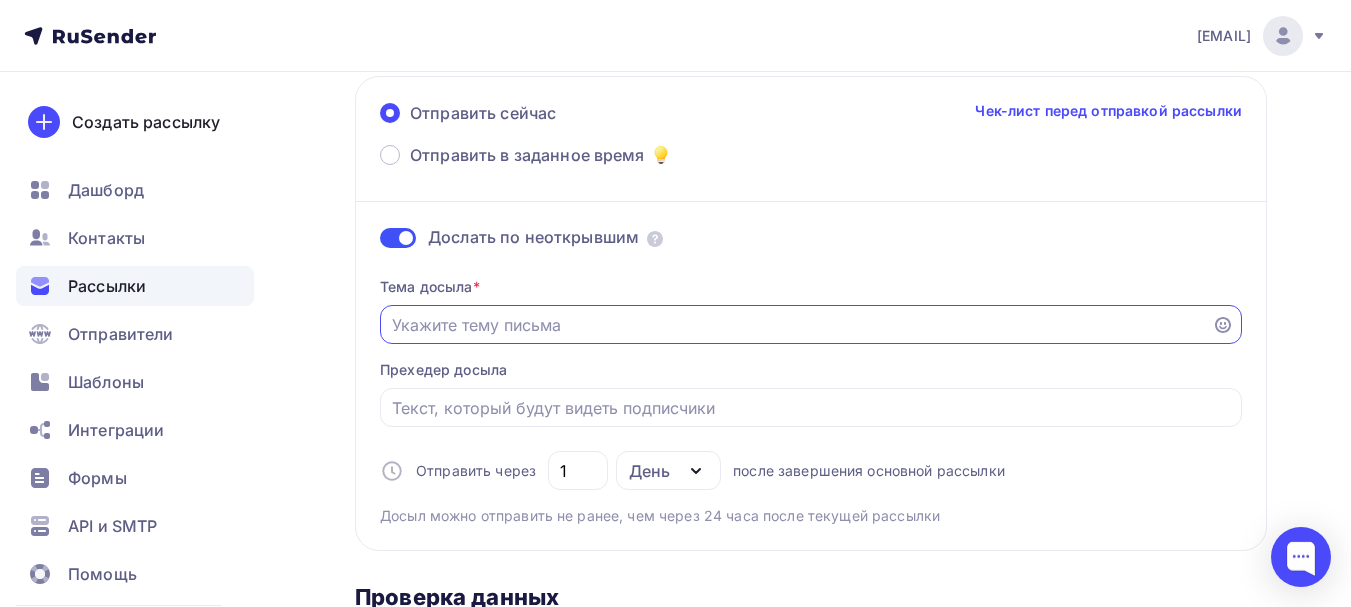 click on "Отправить в заданное время" at bounding box center (796, 325) 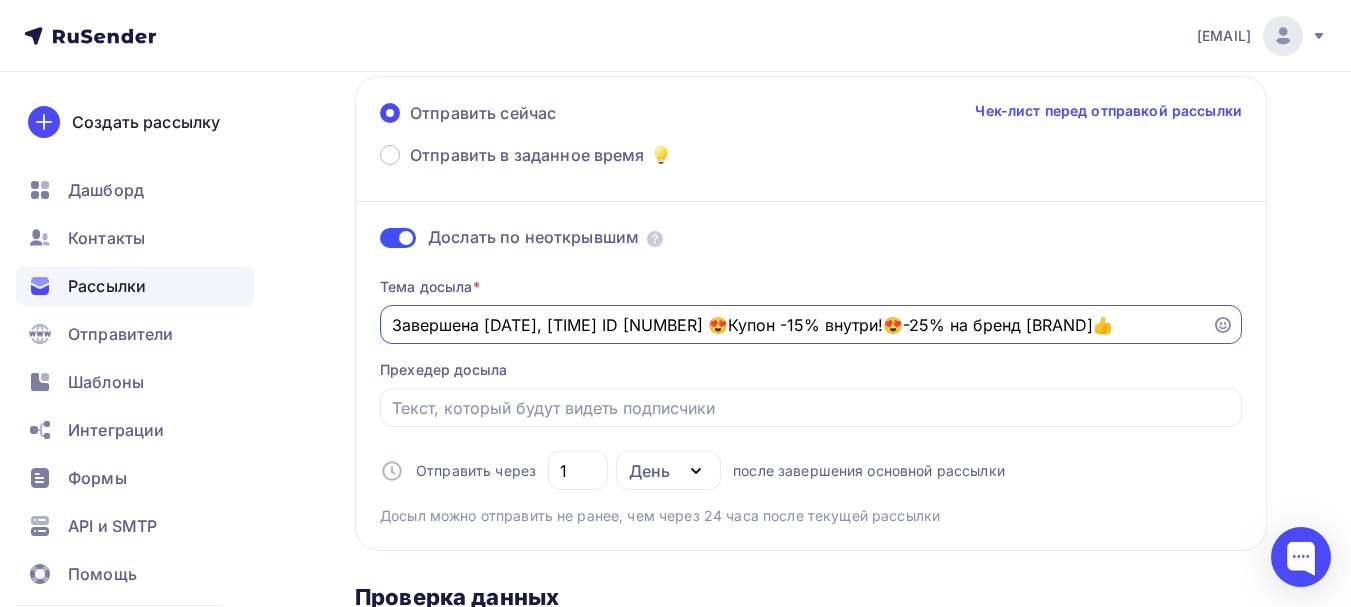 drag, startPoint x: 699, startPoint y: 324, endPoint x: 395, endPoint y: 327, distance: 304.0148 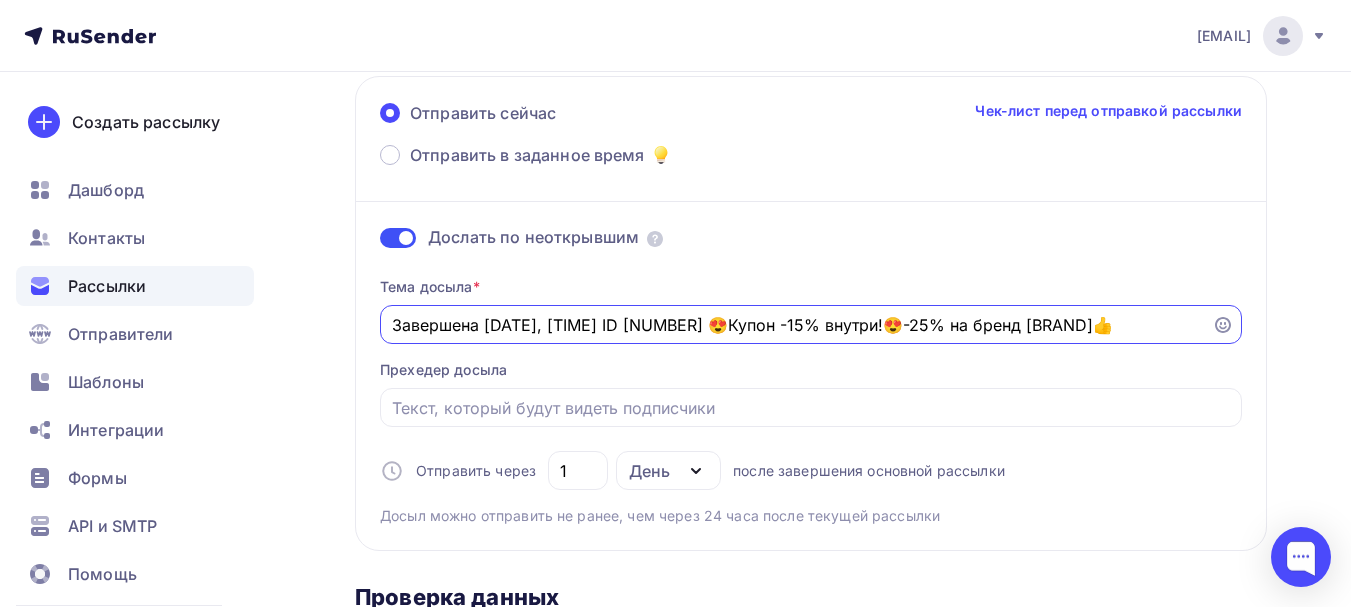 click on "Завершена 22.07.2025, 17:39 ID 52997 😍Купон -15% внутри!😍-25% на бренд Laneige👍" at bounding box center [796, 325] 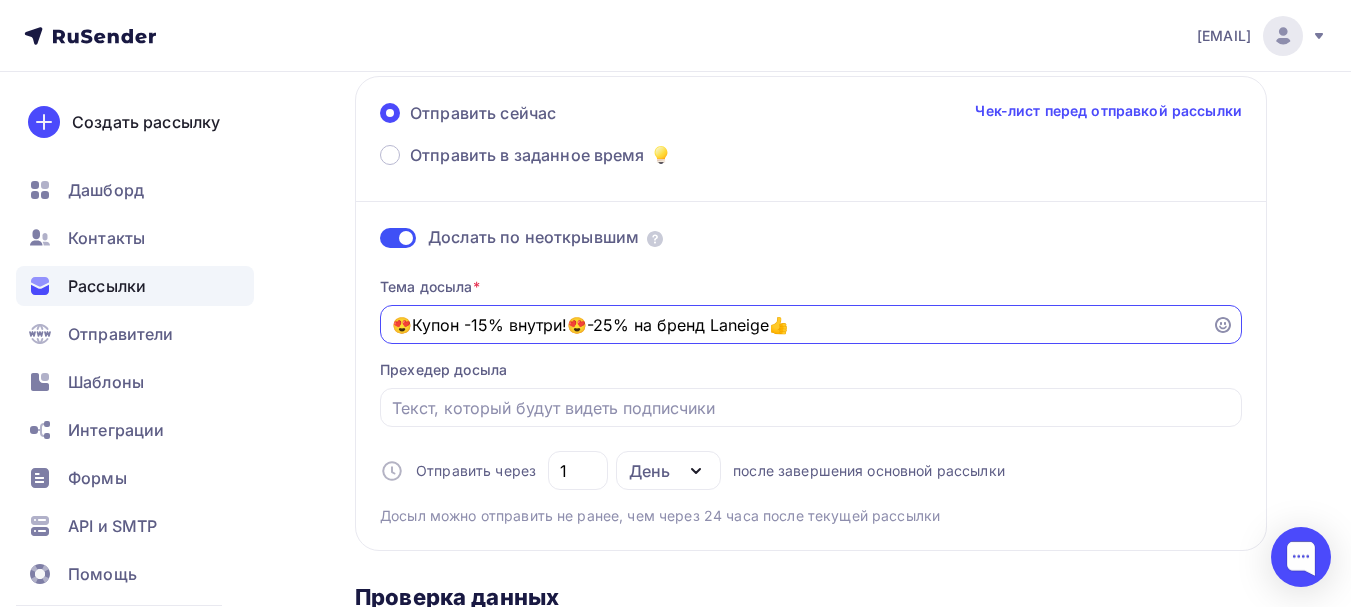 click on "😍Купон -15% внутри!😍-25% на бренд Laneige👍" at bounding box center (796, 325) 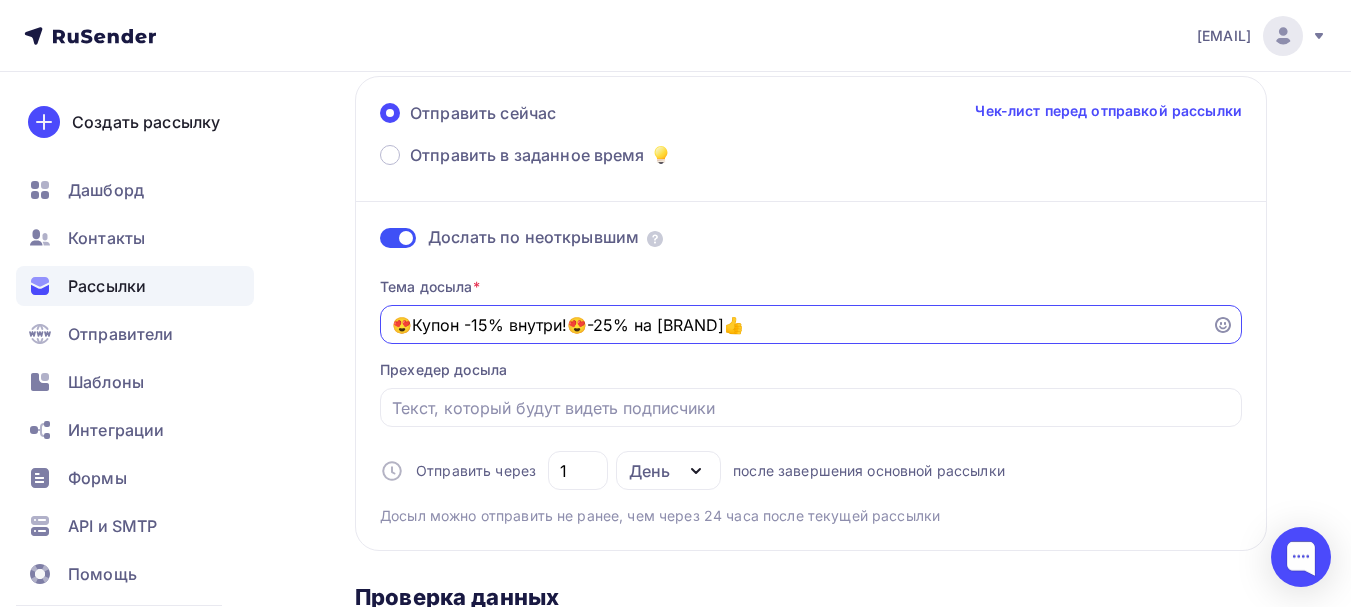 drag, startPoint x: 721, startPoint y: 323, endPoint x: 667, endPoint y: 332, distance: 54.74486 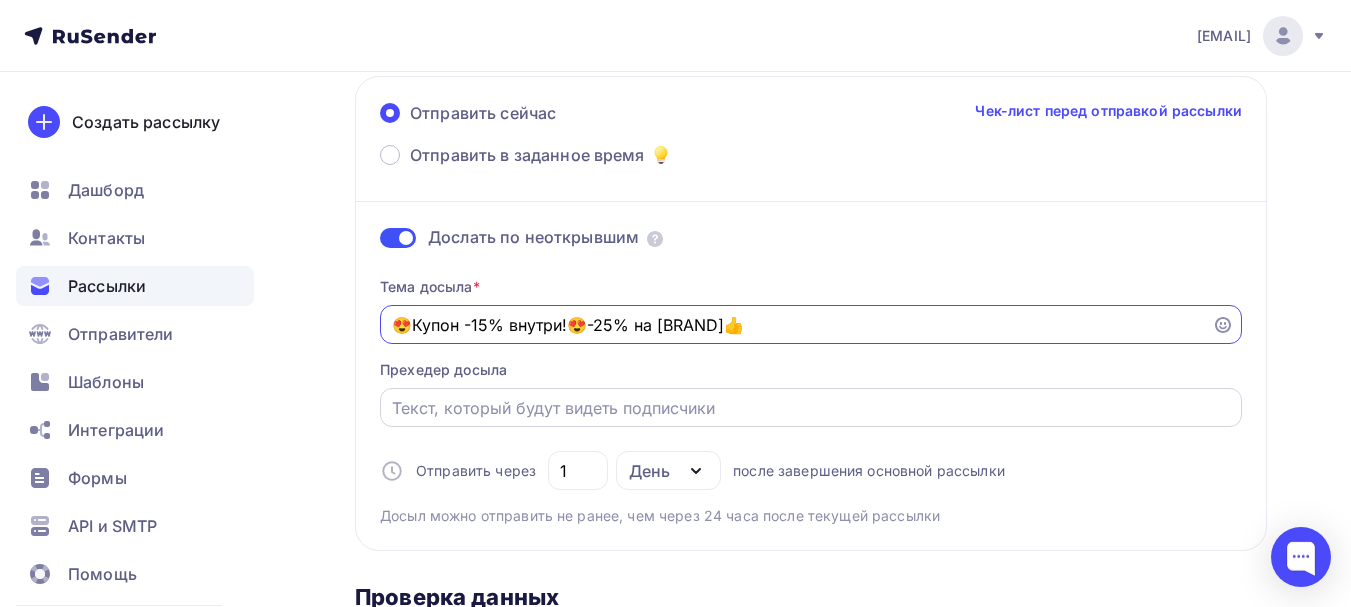 type on "😍Купон -15% внутри!😍-25% на Nature Republic👍" 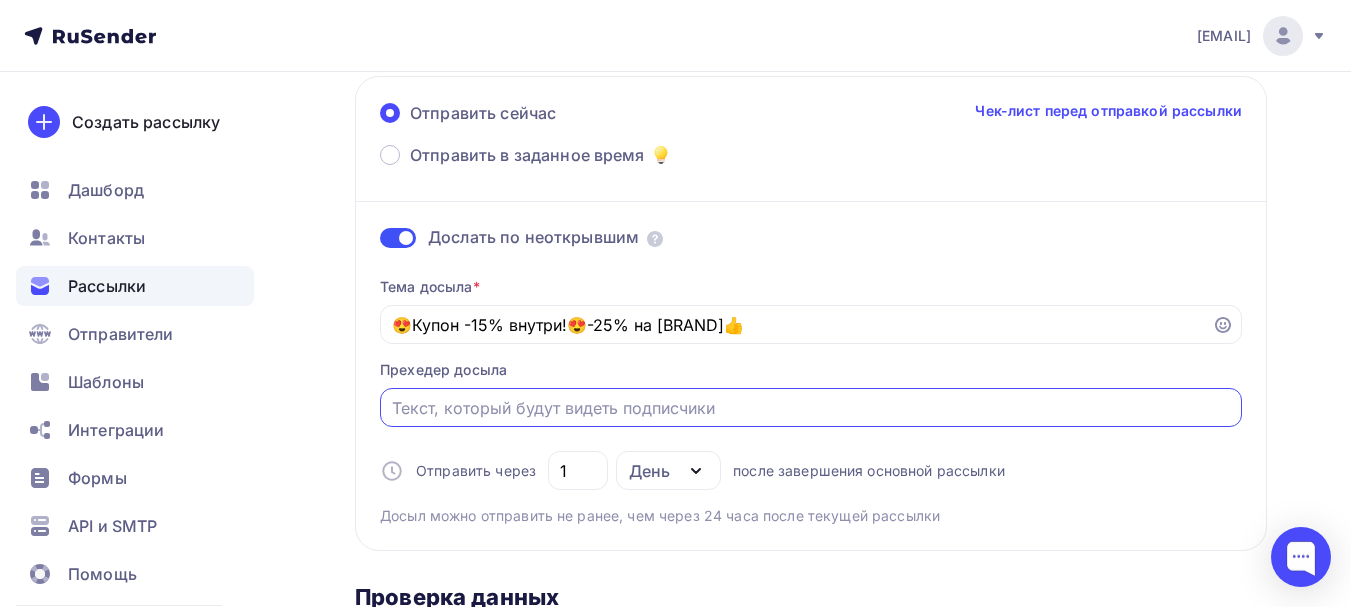 click on "Отправить в заданное время" at bounding box center (811, 408) 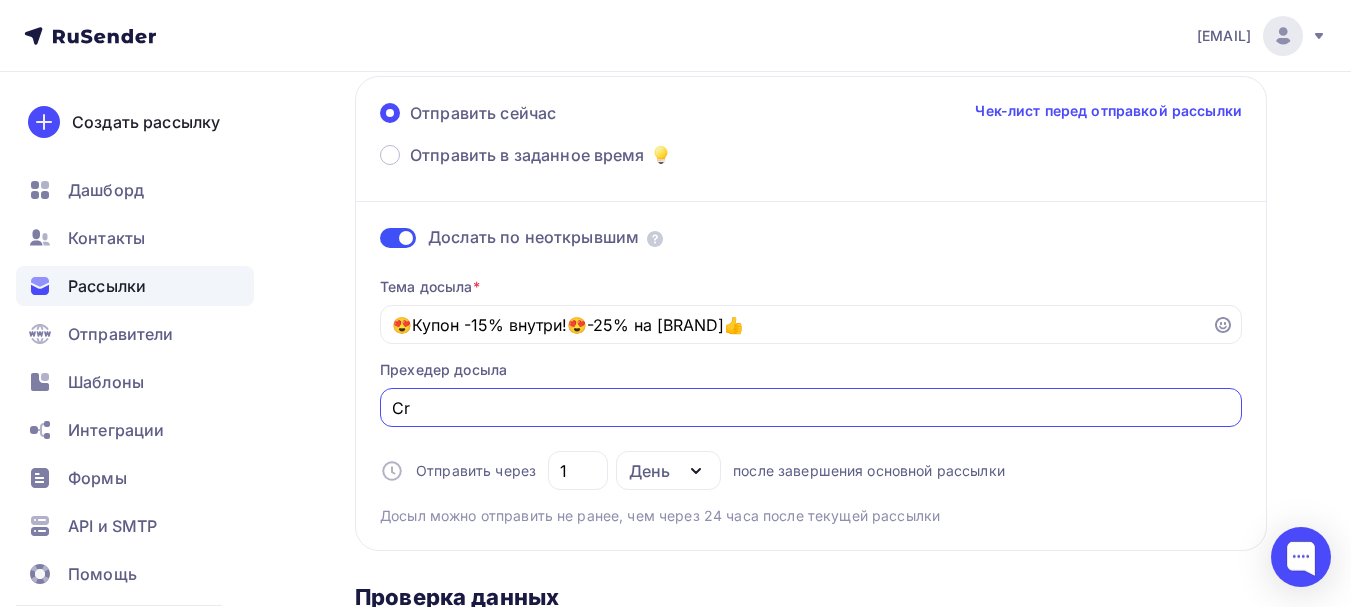 type on "C" 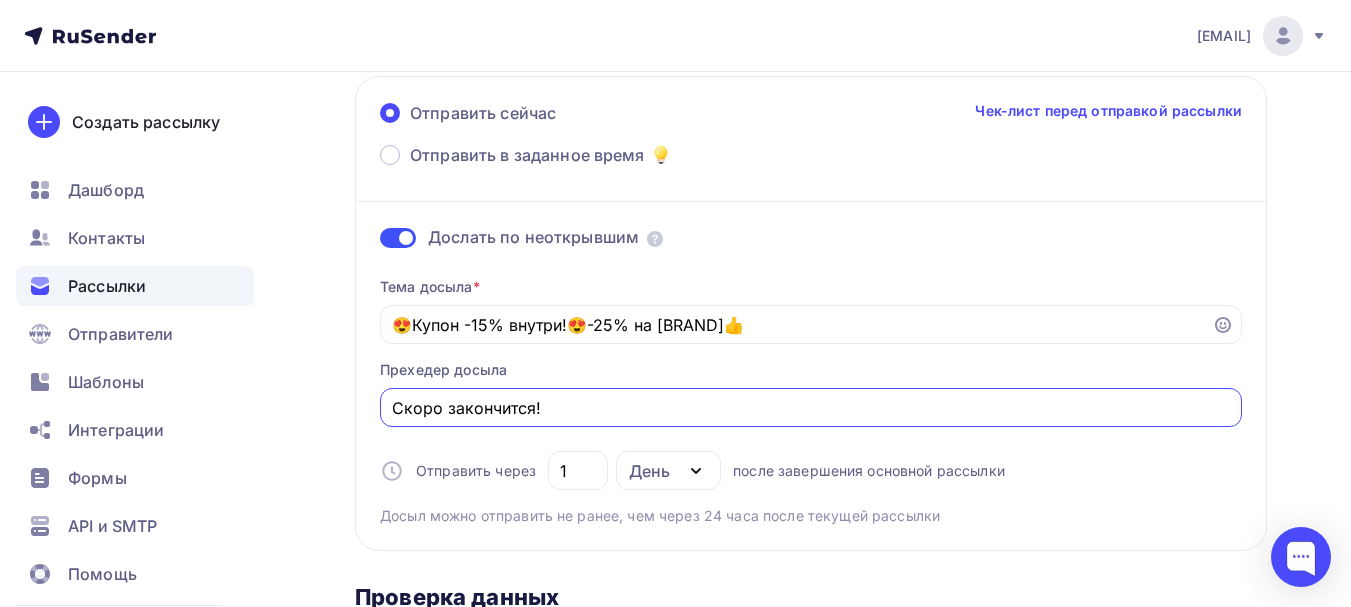 type on "Скоро закончится!" 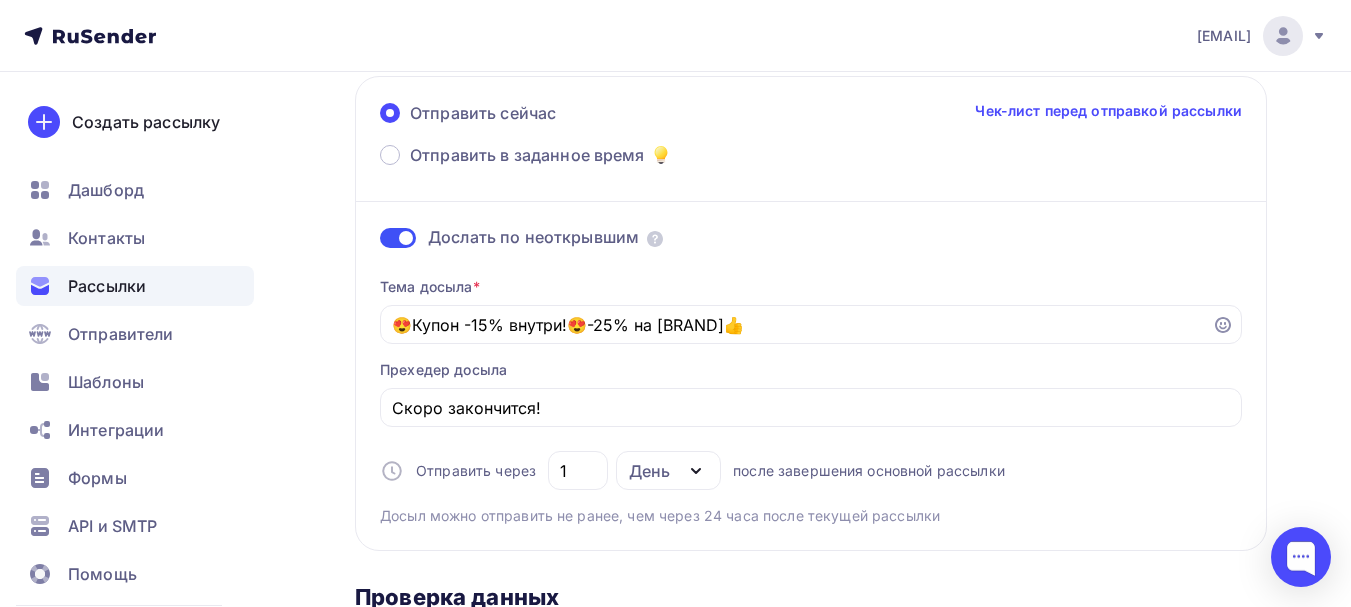click on "Тема досыла  *     😍Купон -15% внутри!😍-25% на Nature Republic👍           Прехедер досыла     Скоро закончится!             Отправить через     1
День
День           Часы             после завершения основной рассылки   Досыл можно отправить не ранее, чем через 24 часа после текущей
рассылки" at bounding box center (811, 393) 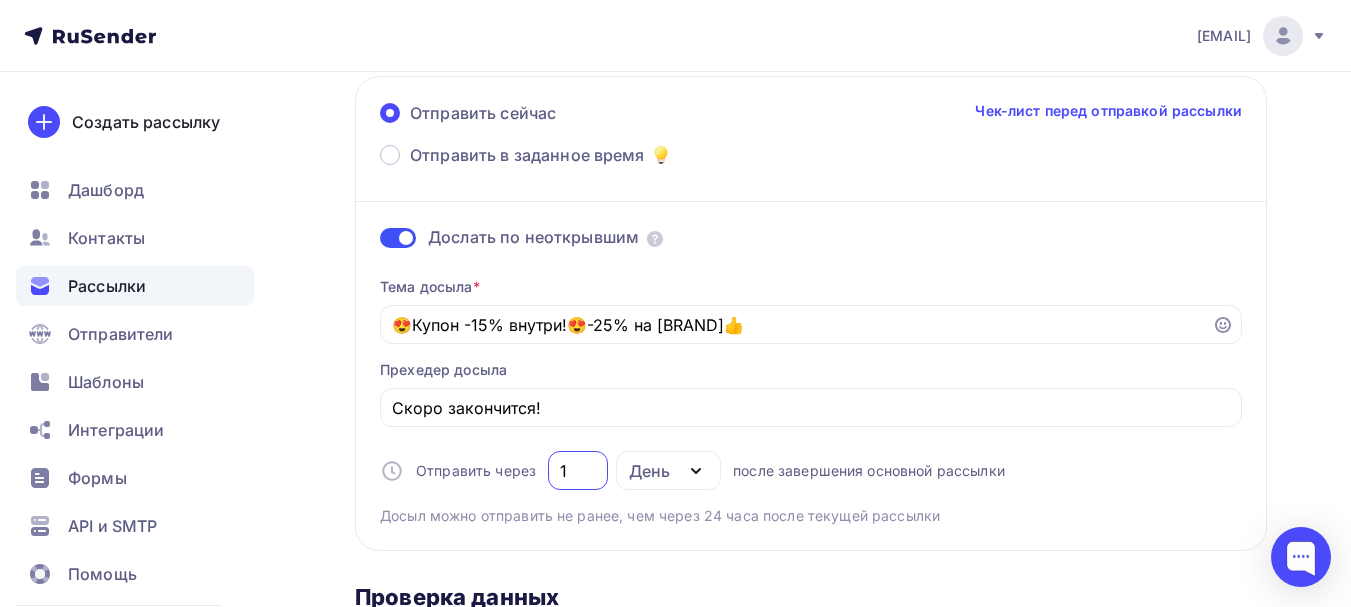 click on "1" at bounding box center [578, 471] 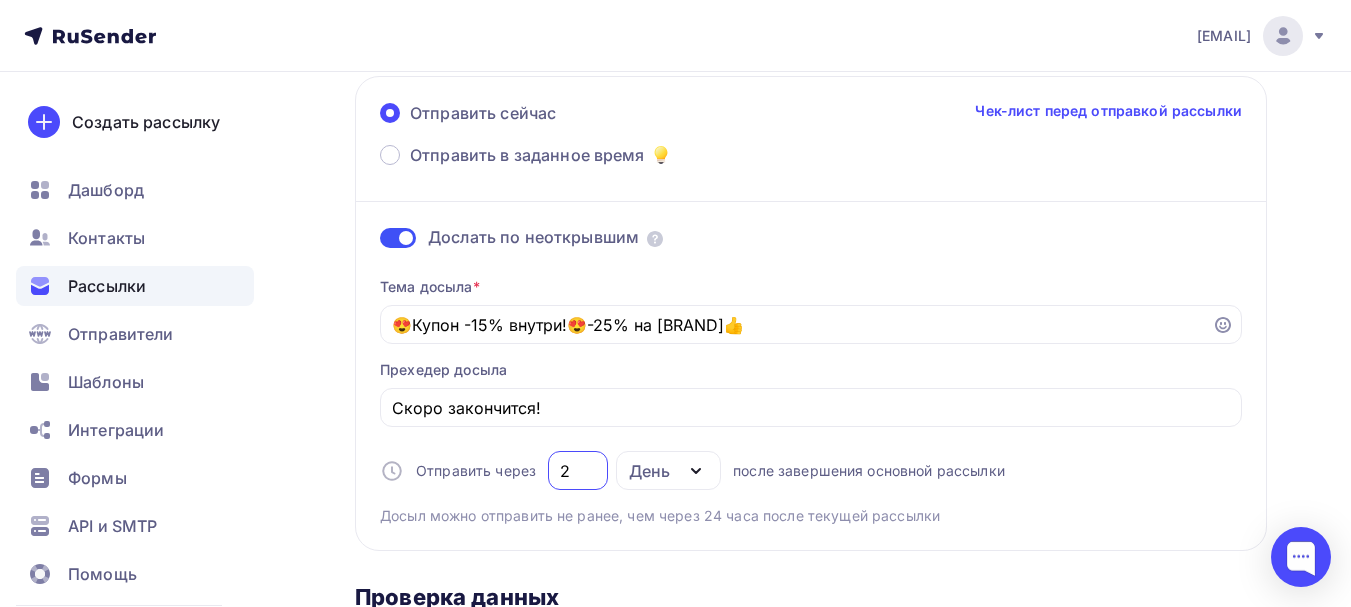 type on "2" 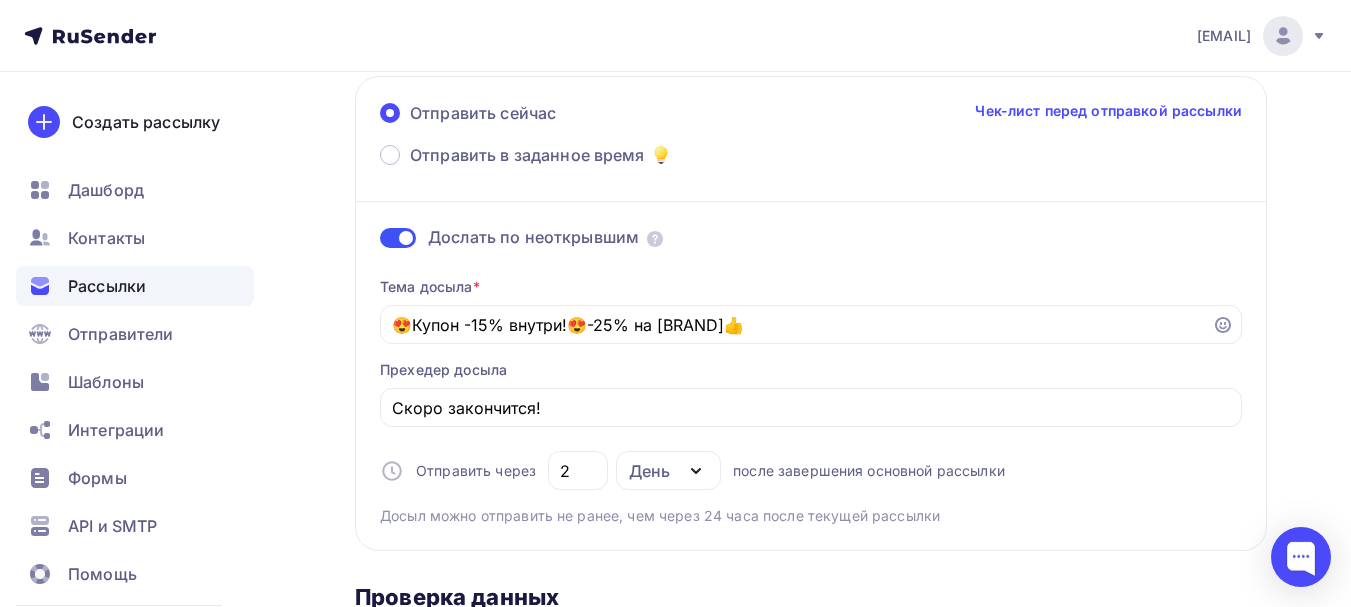 click on "Тема досыла  *     😍Купон -15% внутри!😍-25% на Nature Republic👍           Прехедер досыла     Скоро закончится!             Отправить через     2
День
День           Часы             после завершения основной рассылки   Досыл можно отправить не ранее, чем через 24 часа после текущей
рассылки" at bounding box center [811, 393] 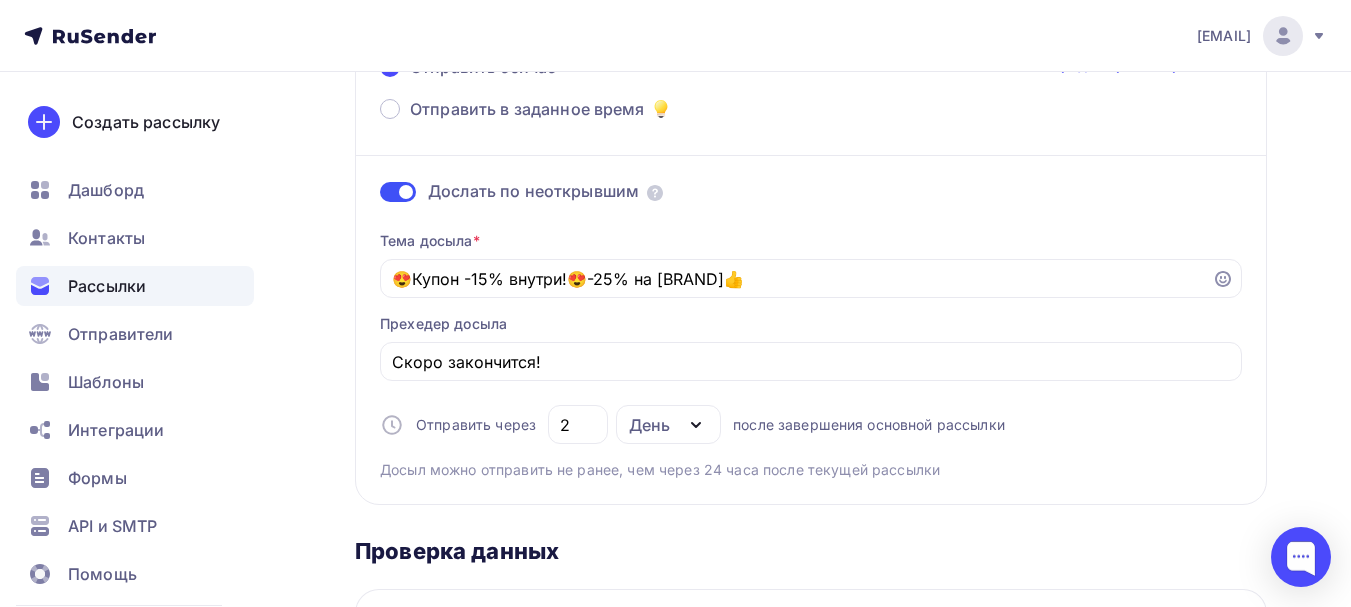 scroll, scrollTop: 0, scrollLeft: 0, axis: both 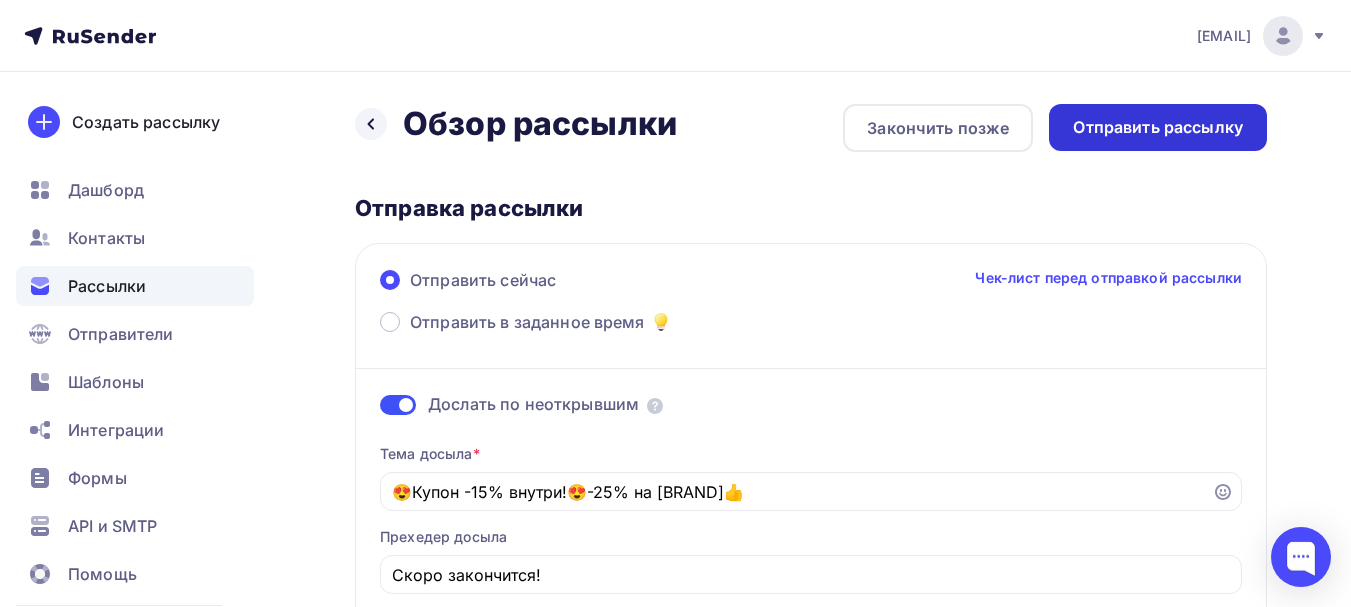 click on "Отправить рассылку" at bounding box center (1158, 127) 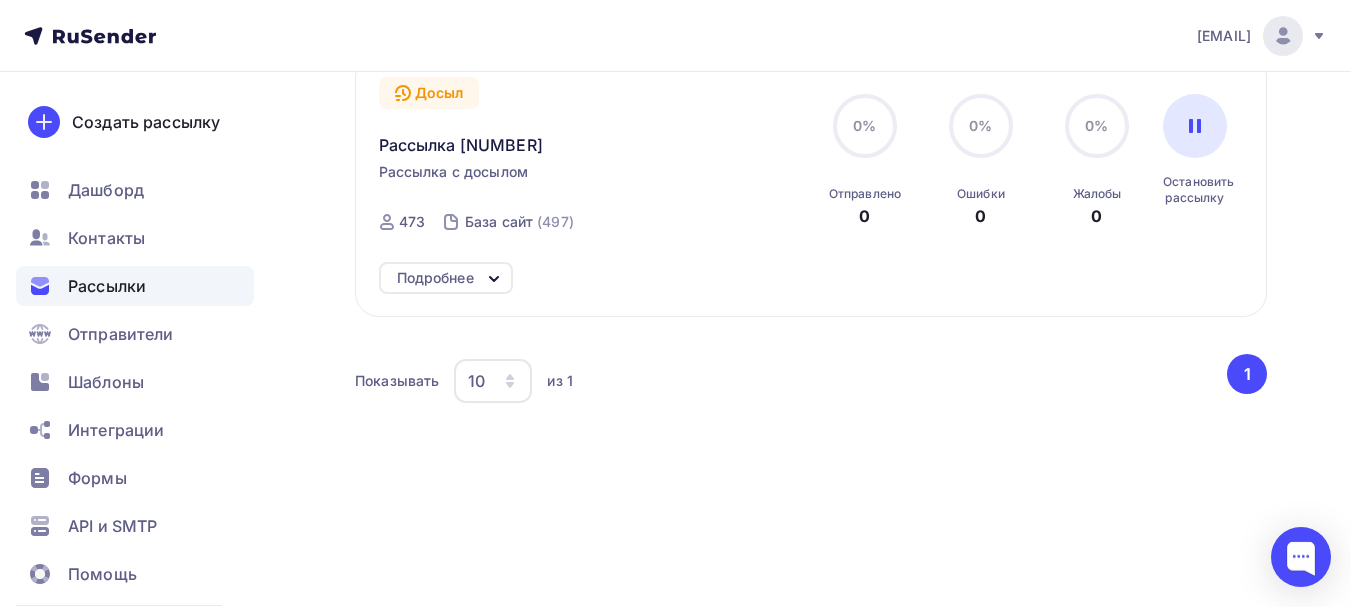 scroll, scrollTop: 88, scrollLeft: 0, axis: vertical 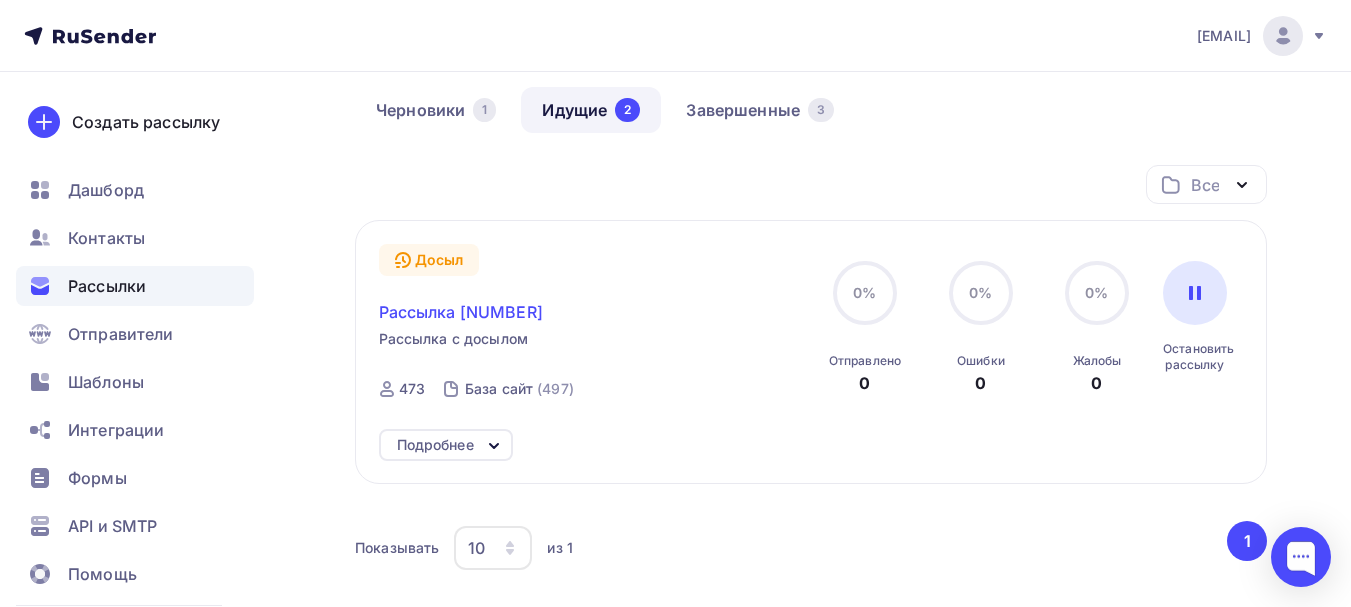 click on "Рассылка 0108" at bounding box center (461, 312) 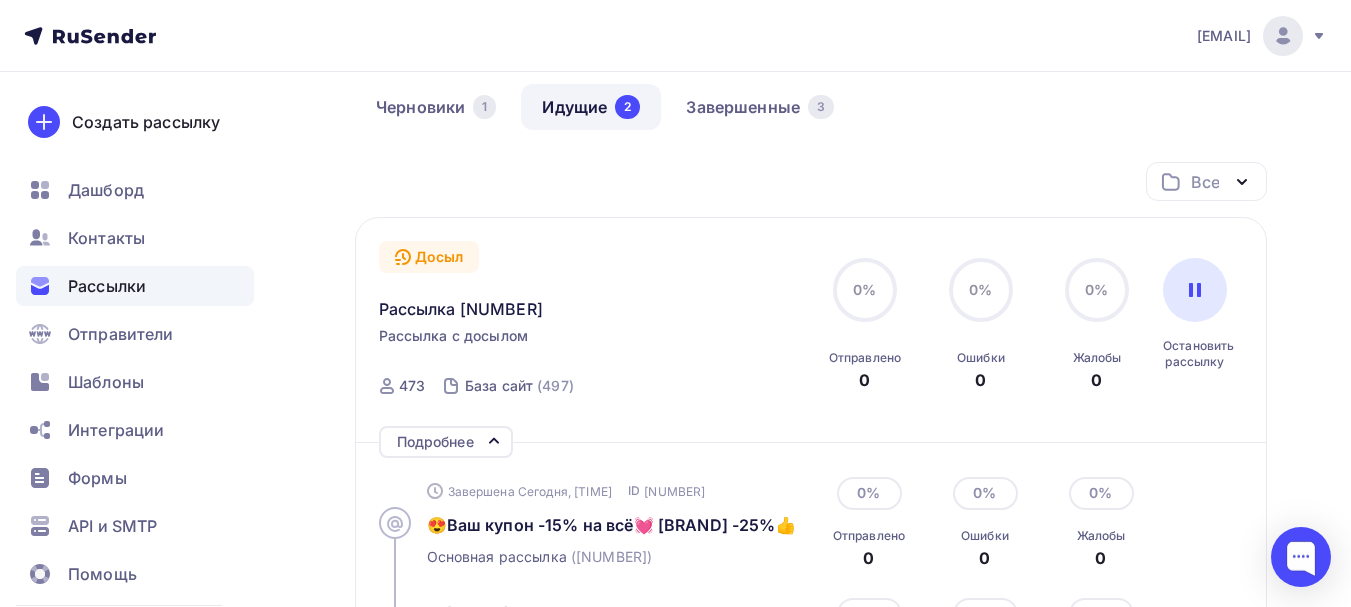 scroll, scrollTop: 88, scrollLeft: 0, axis: vertical 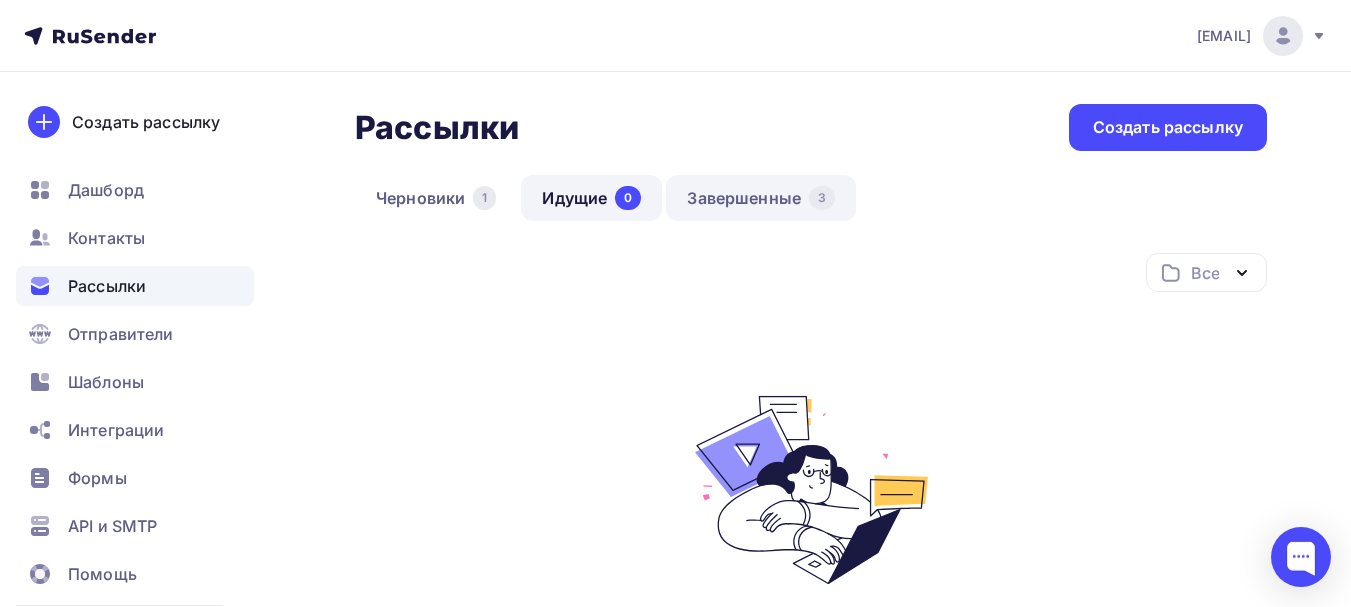 click on "Завершенные
3" at bounding box center [761, 198] 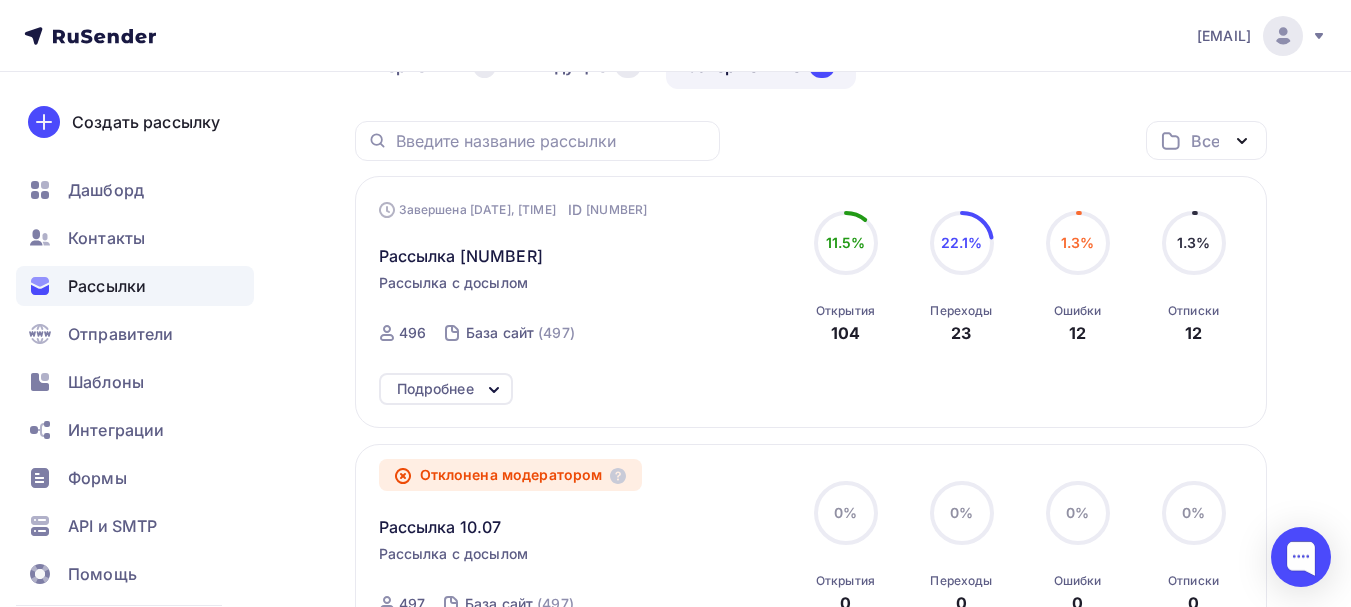 scroll, scrollTop: 167, scrollLeft: 0, axis: vertical 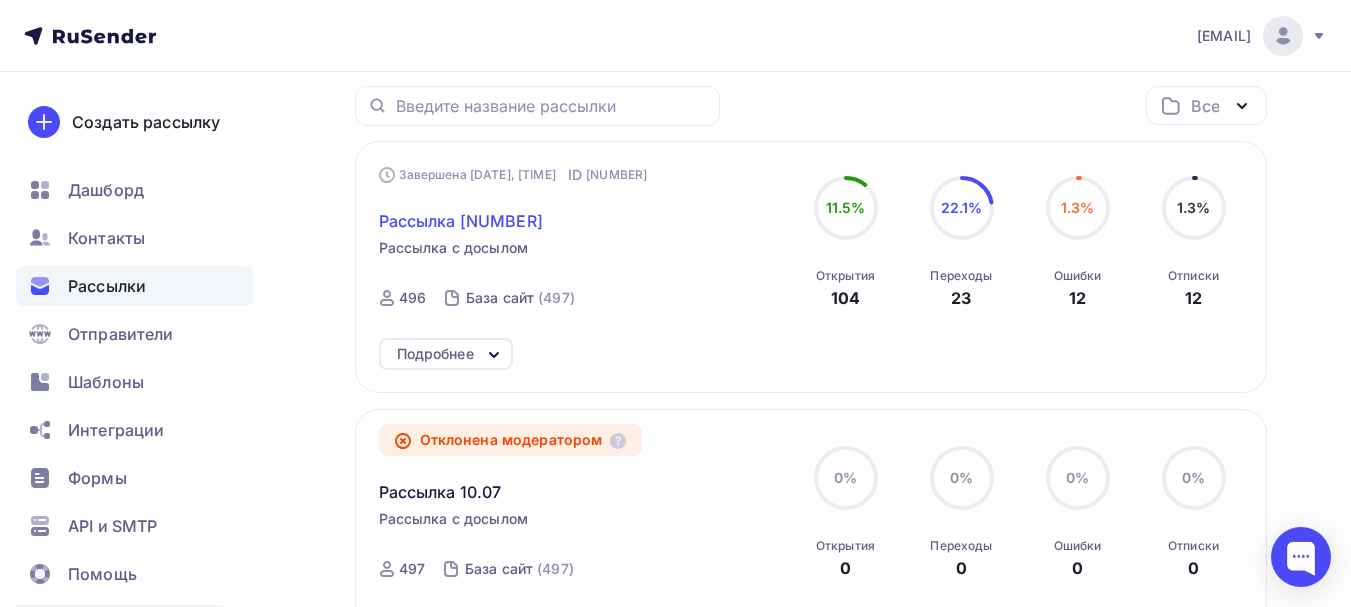click on "Рассылка 2007" at bounding box center (461, 221) 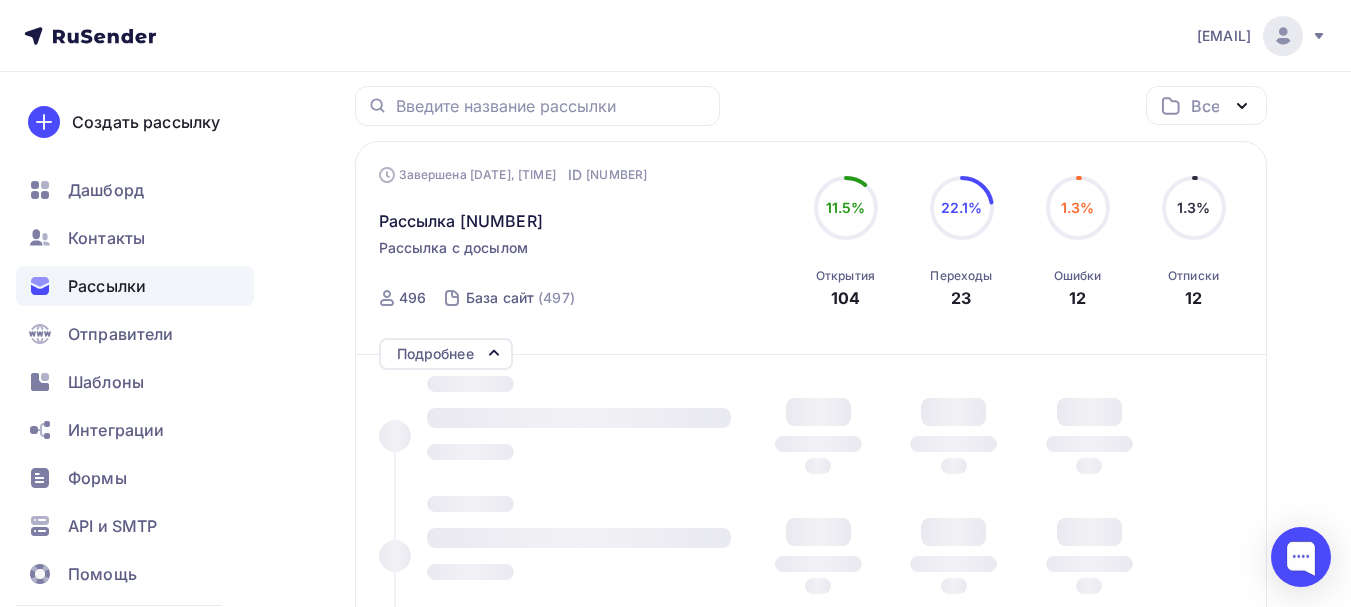 scroll, scrollTop: 333, scrollLeft: 0, axis: vertical 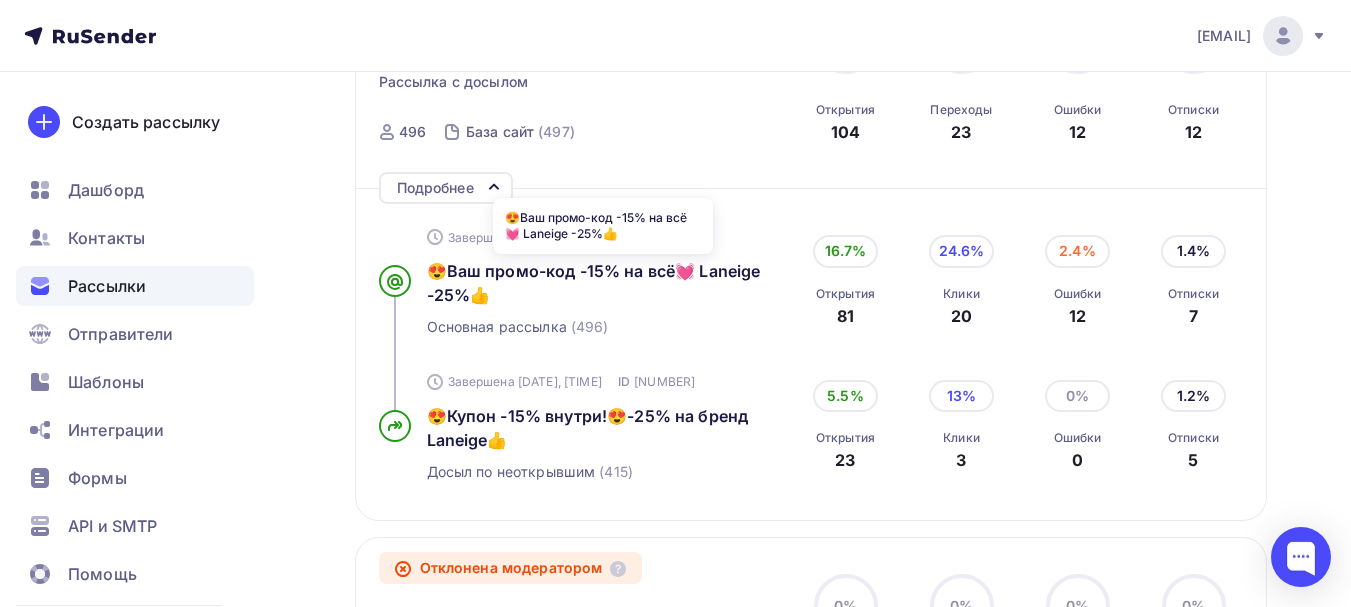 drag, startPoint x: 417, startPoint y: 274, endPoint x: 498, endPoint y: 300, distance: 85.07056 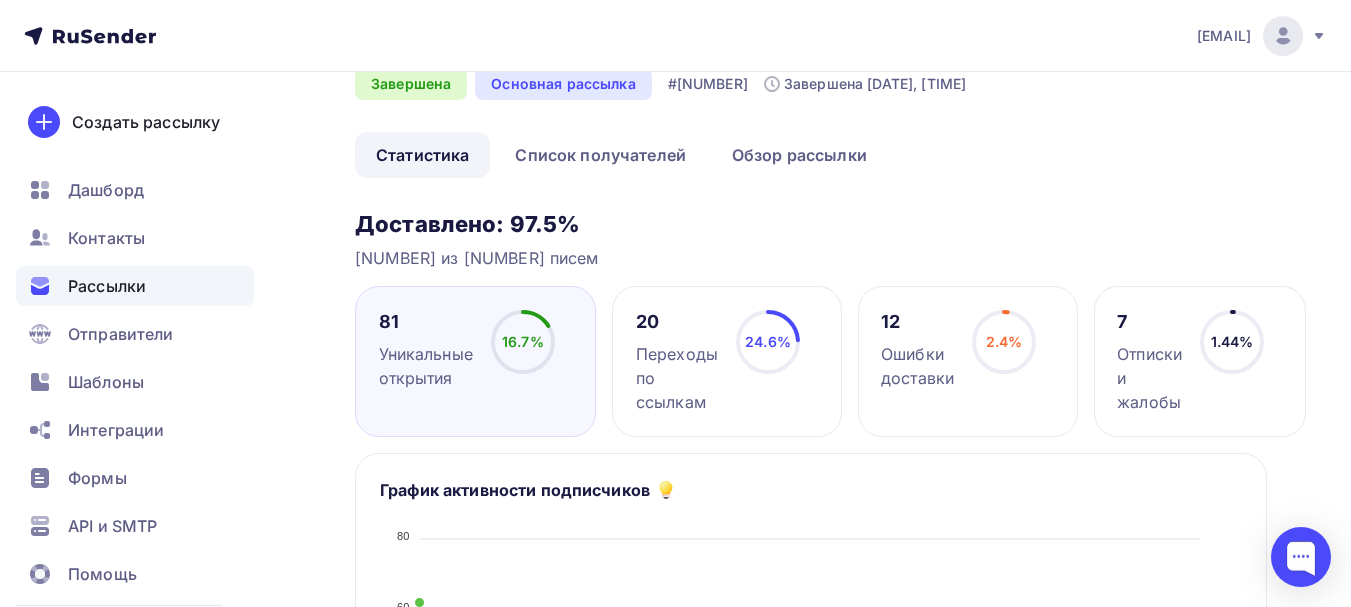 scroll, scrollTop: 0, scrollLeft: 0, axis: both 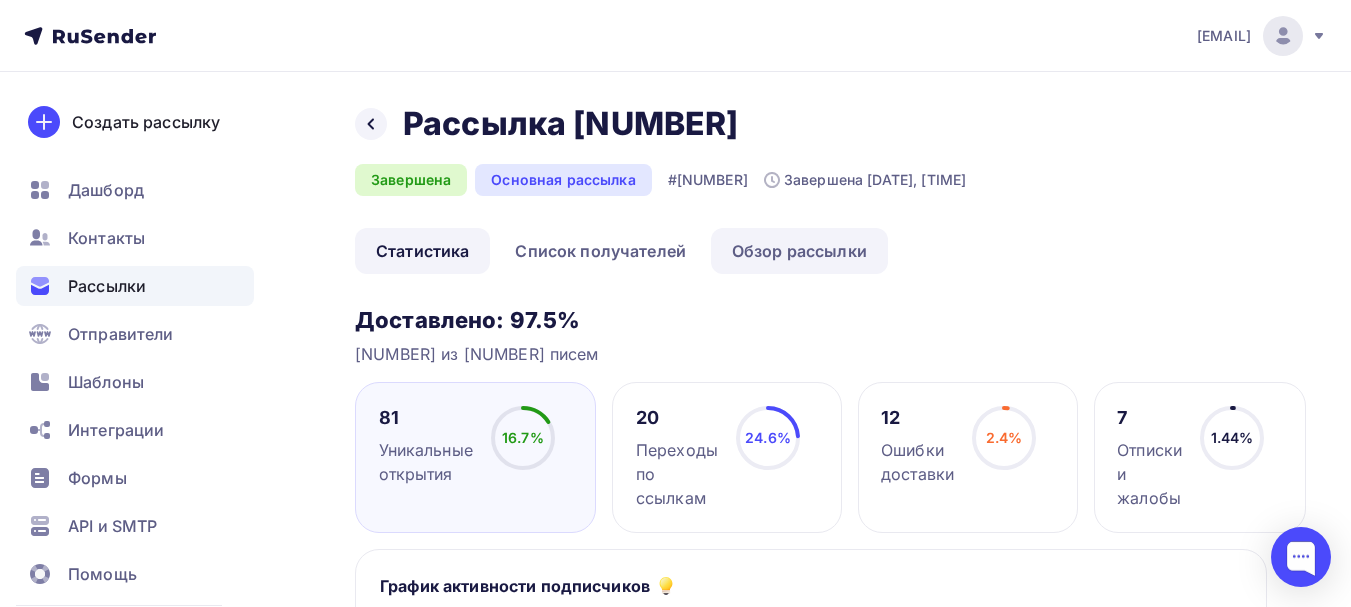 click on "Обзор рассылки" at bounding box center (799, 251) 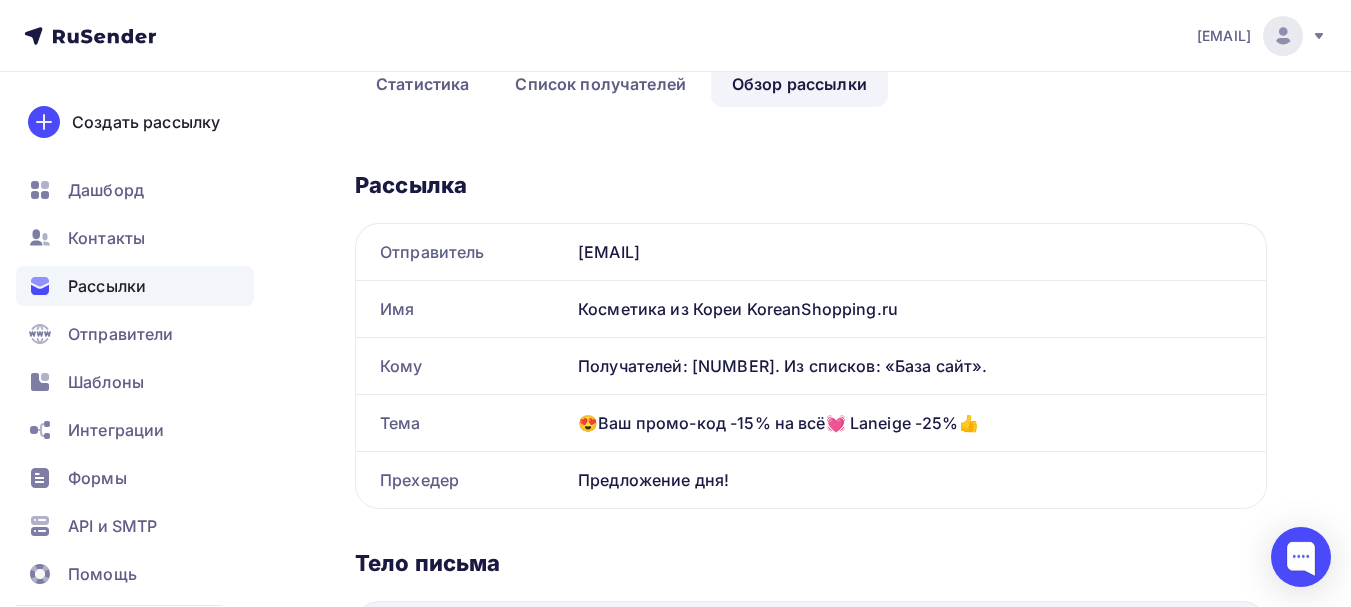 scroll, scrollTop: 0, scrollLeft: 0, axis: both 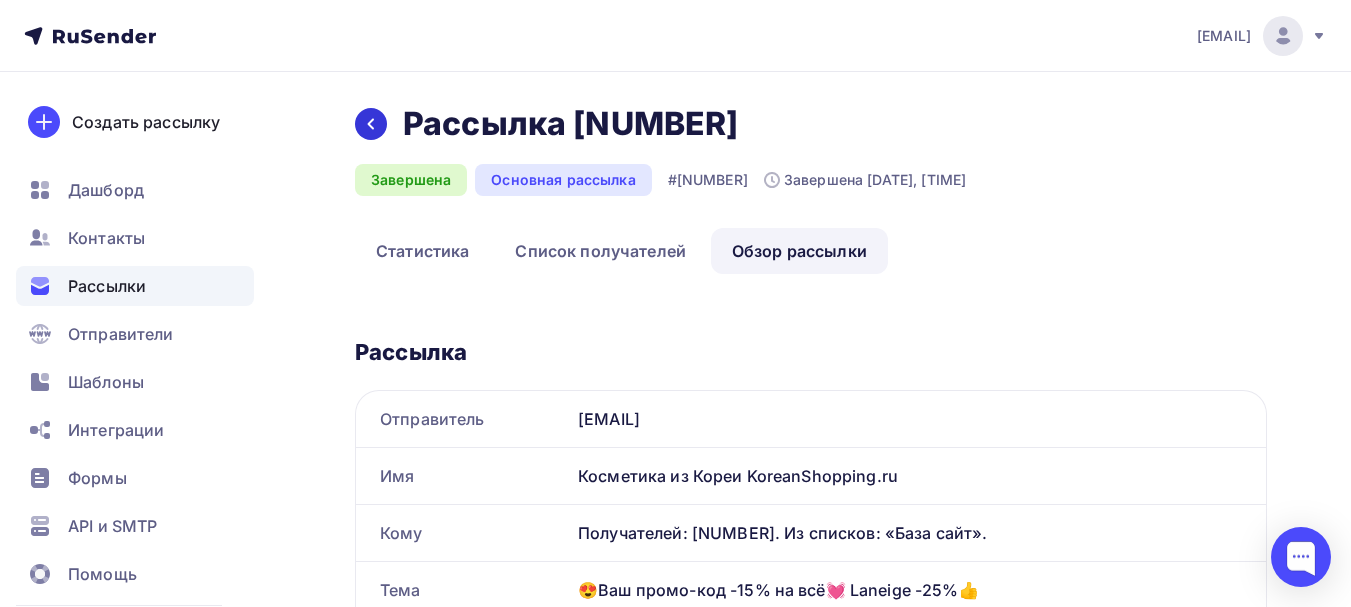 click at bounding box center [371, 124] 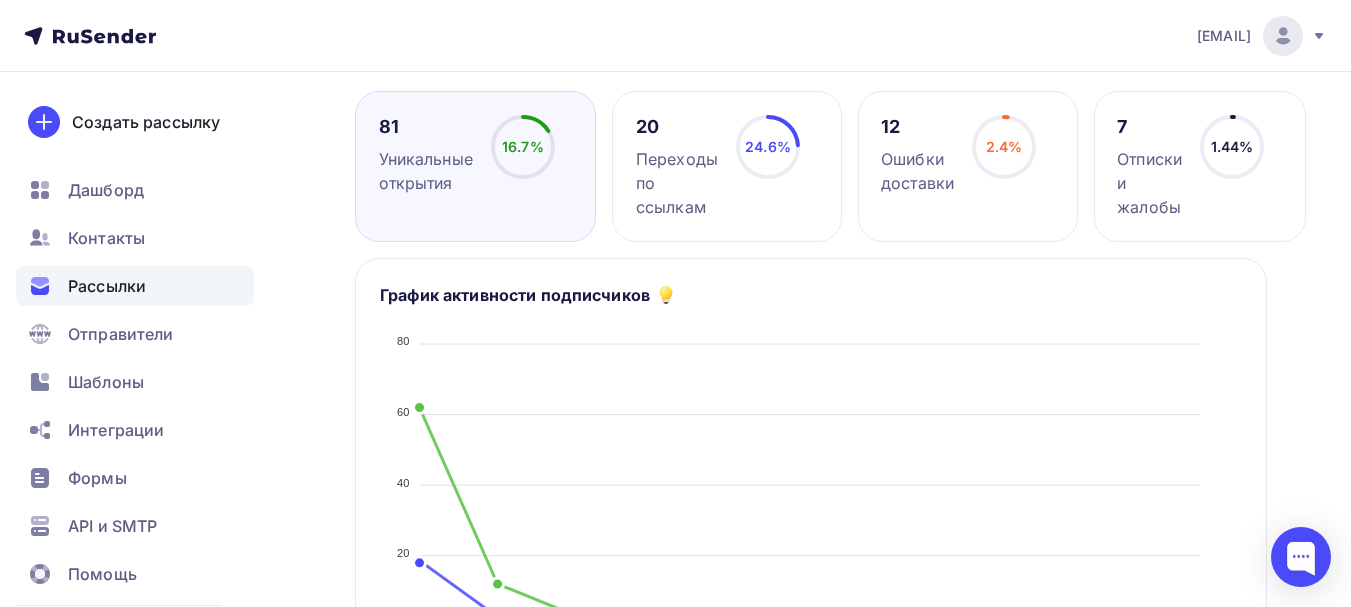 scroll, scrollTop: 333, scrollLeft: 0, axis: vertical 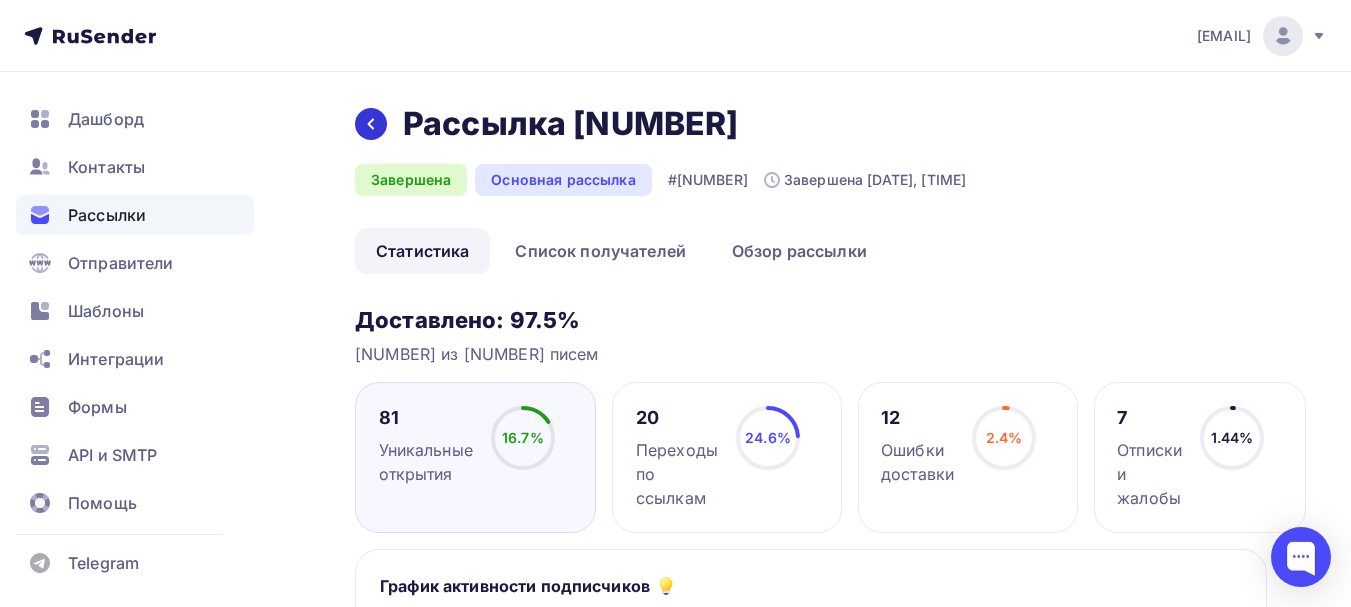 click at bounding box center (371, 124) 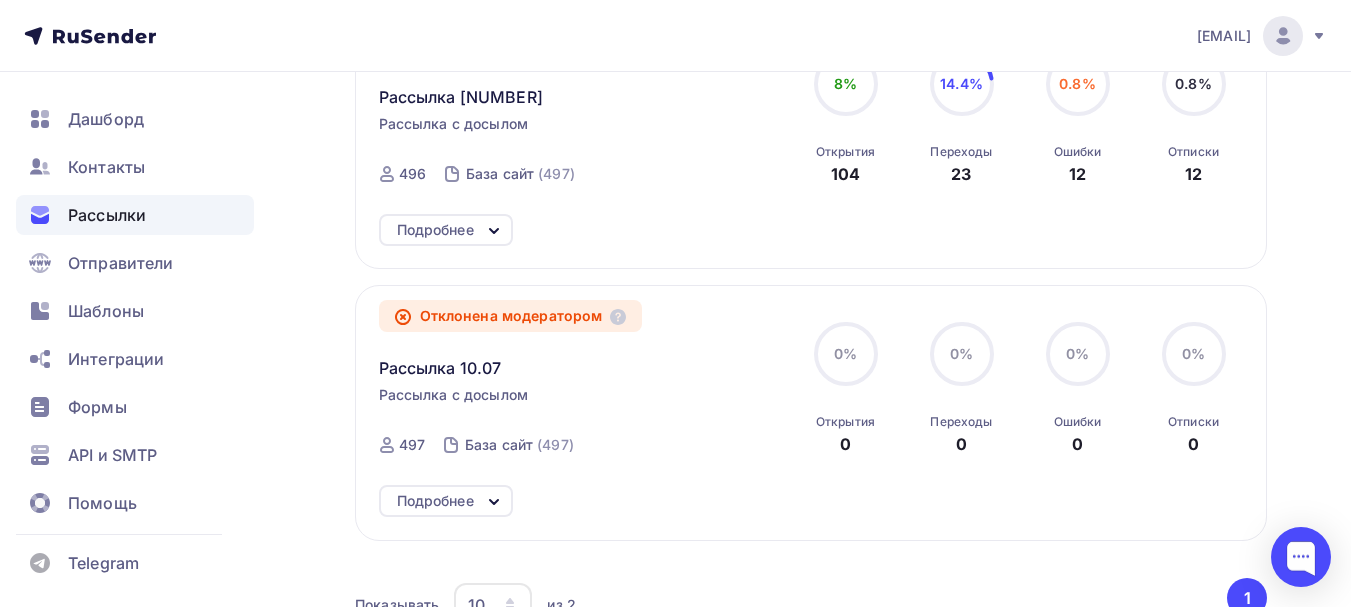 scroll, scrollTop: 124, scrollLeft: 0, axis: vertical 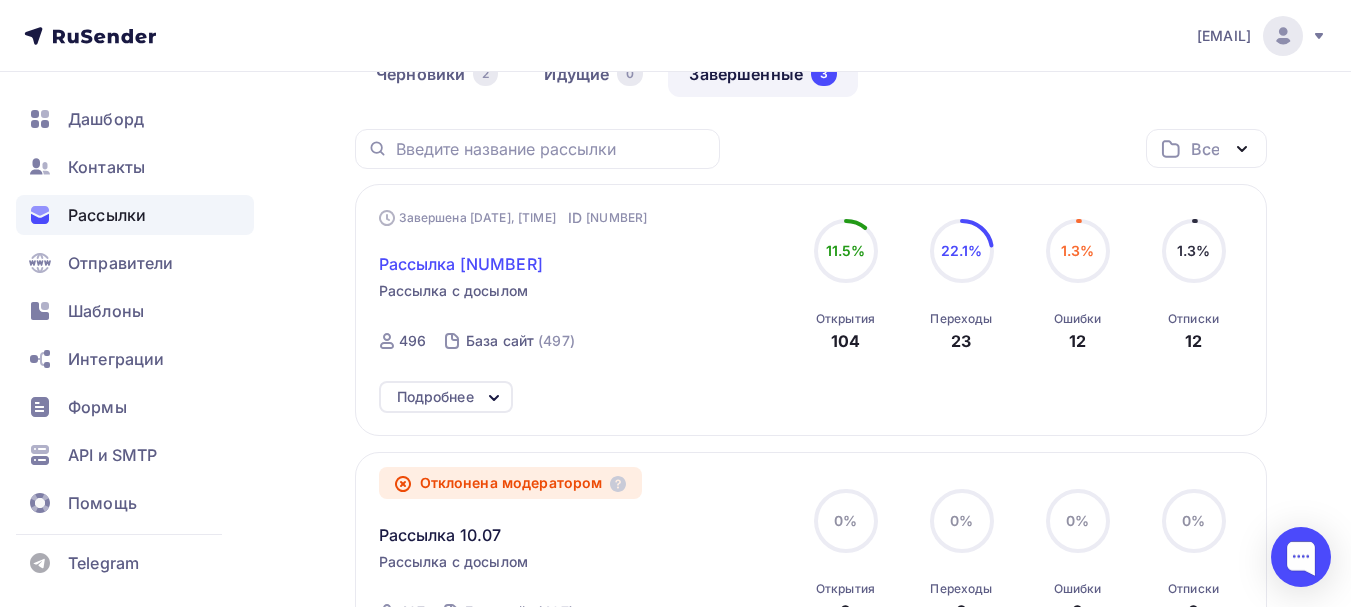 click on "Рассылка 2007" at bounding box center [461, 264] 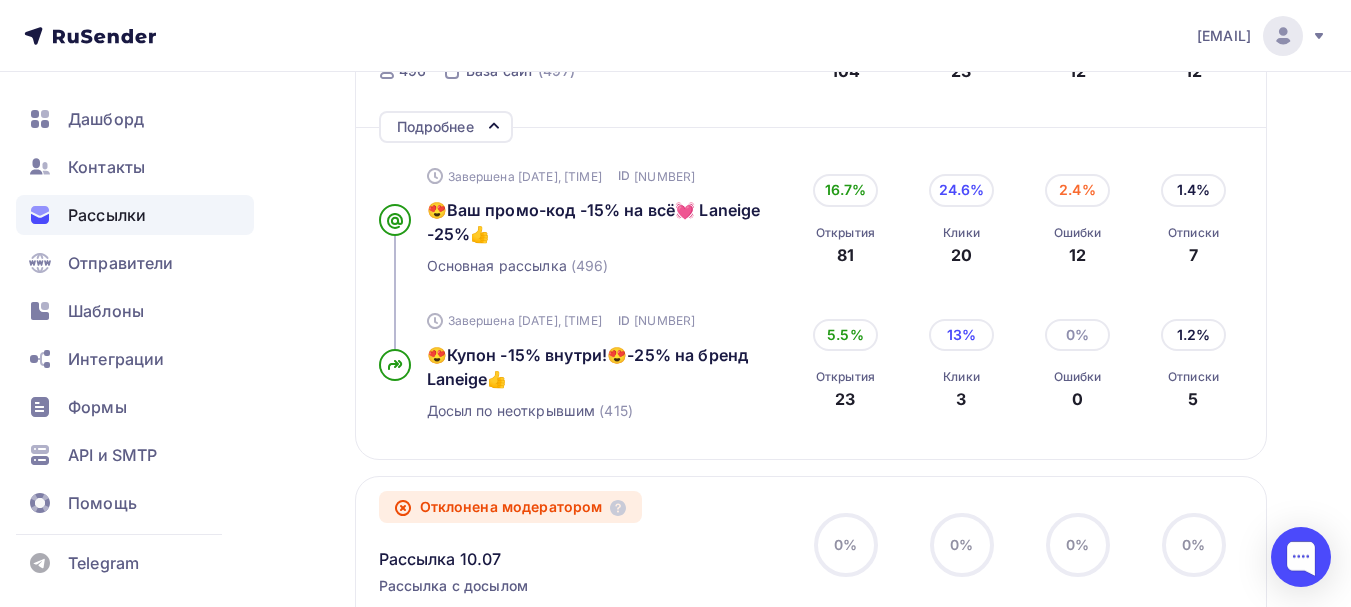scroll, scrollTop: 458, scrollLeft: 0, axis: vertical 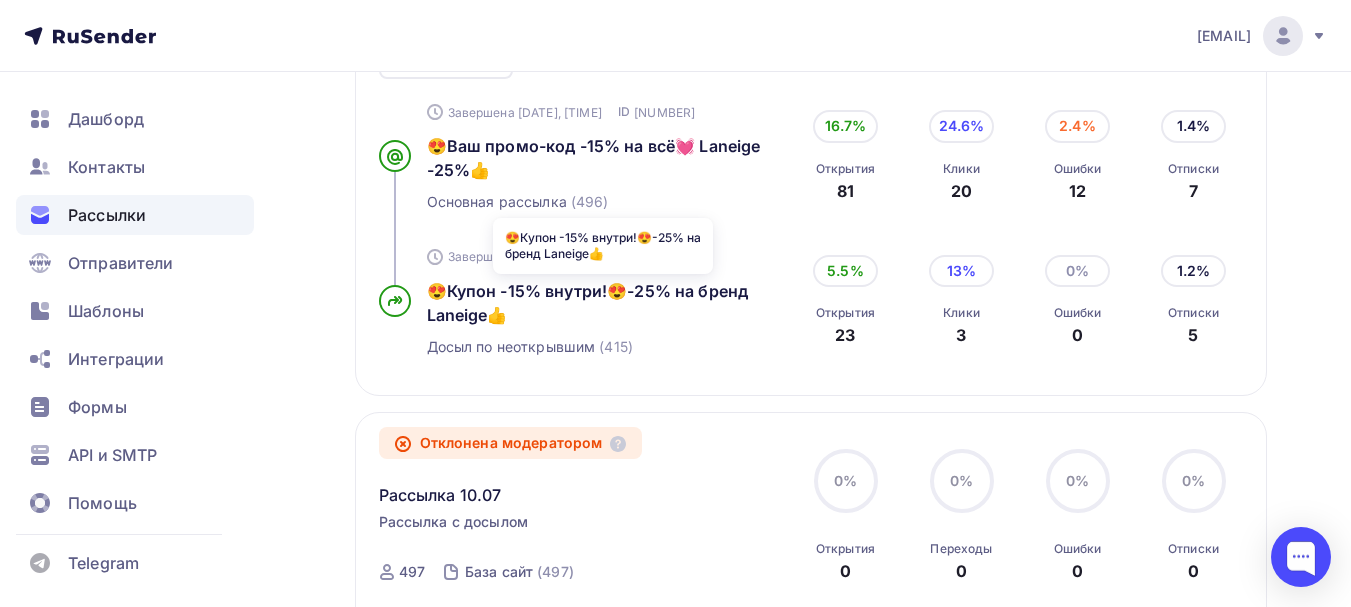 drag, startPoint x: 412, startPoint y: 283, endPoint x: 522, endPoint y: 315, distance: 114.56003 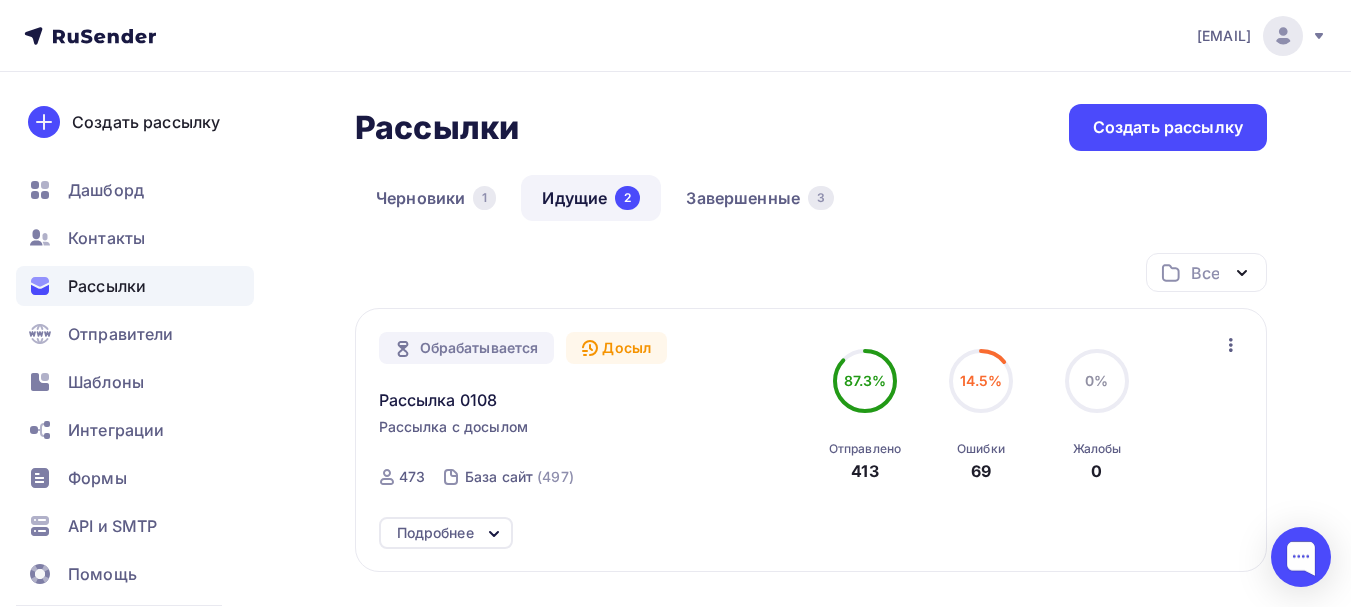 scroll, scrollTop: 167, scrollLeft: 0, axis: vertical 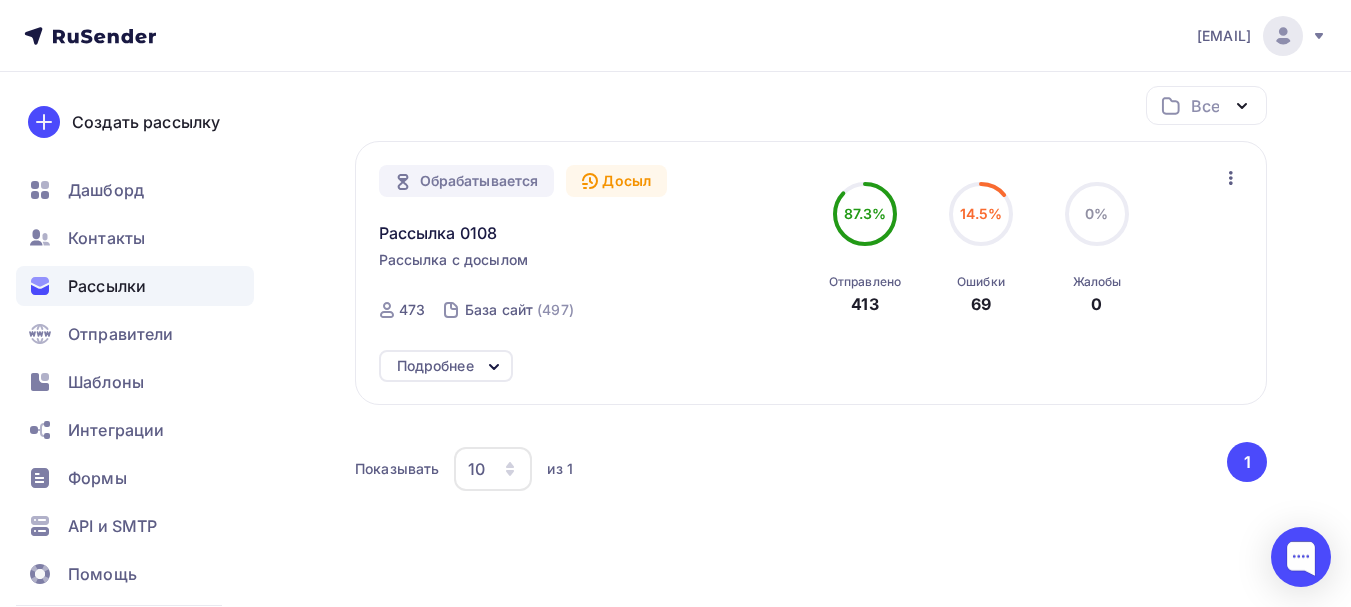 click on "Подробнее" at bounding box center [446, 366] 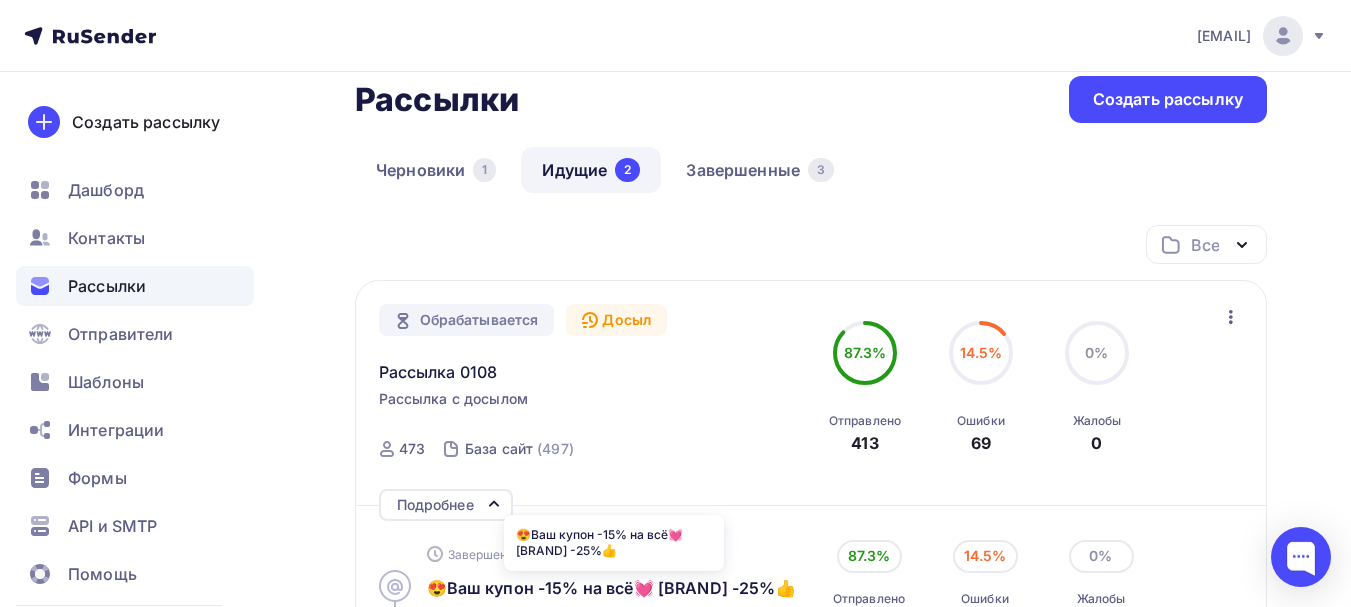 scroll, scrollTop: 0, scrollLeft: 0, axis: both 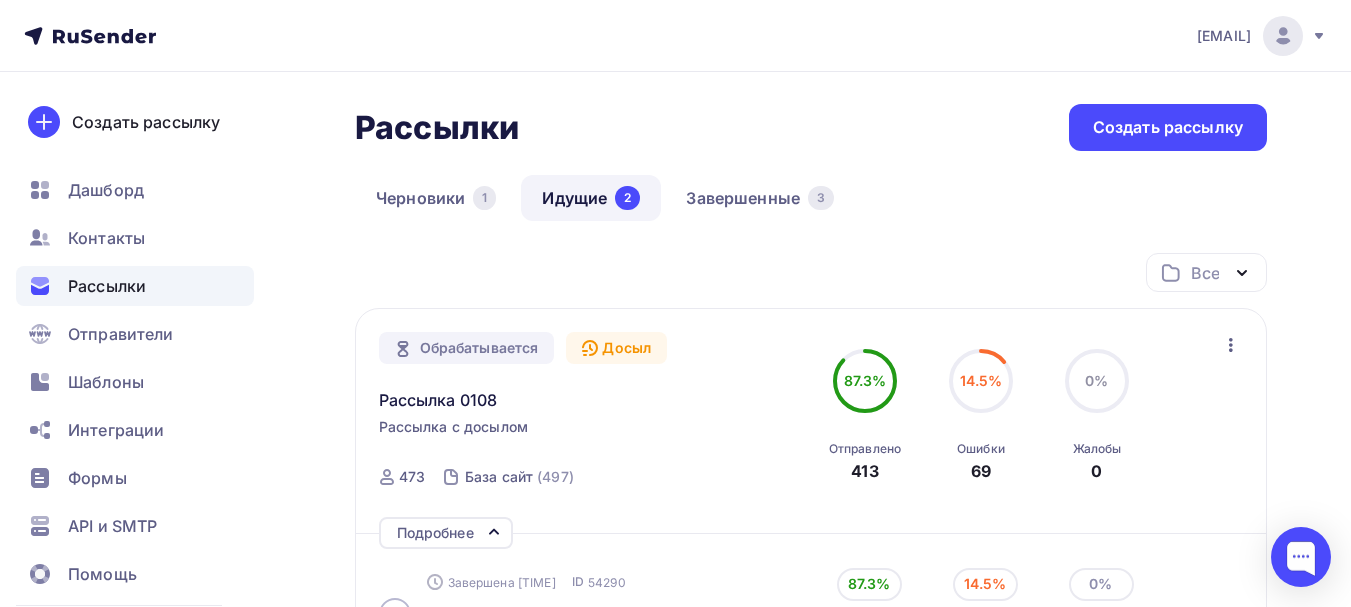 click 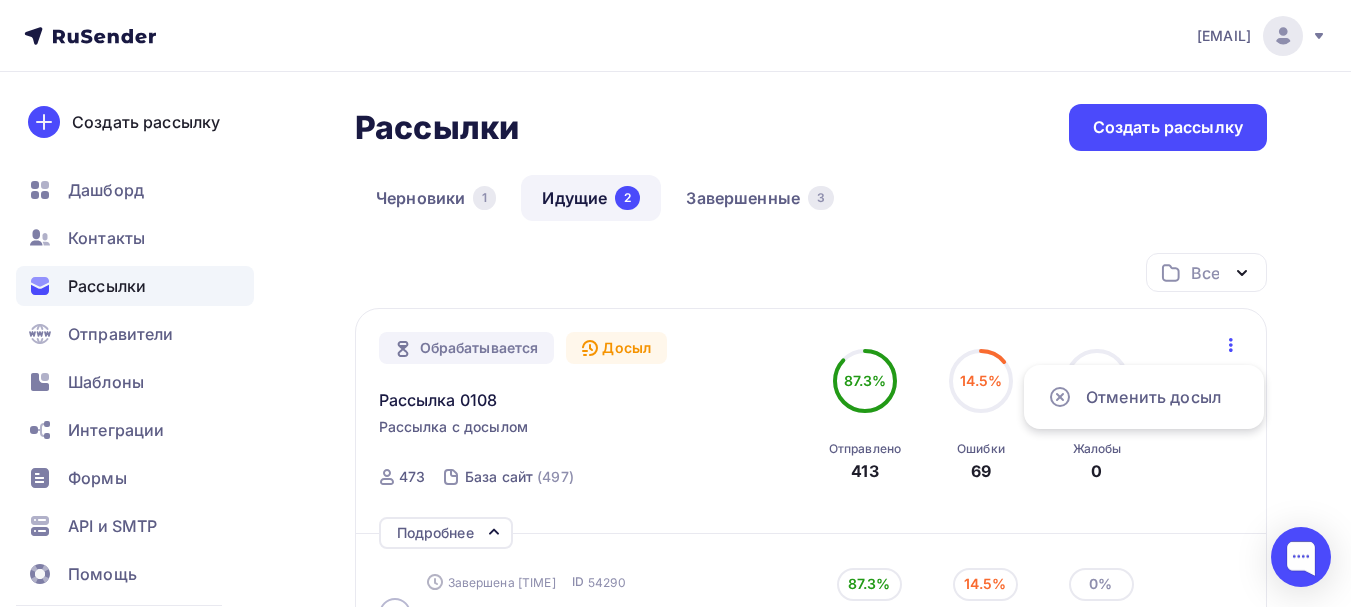 click 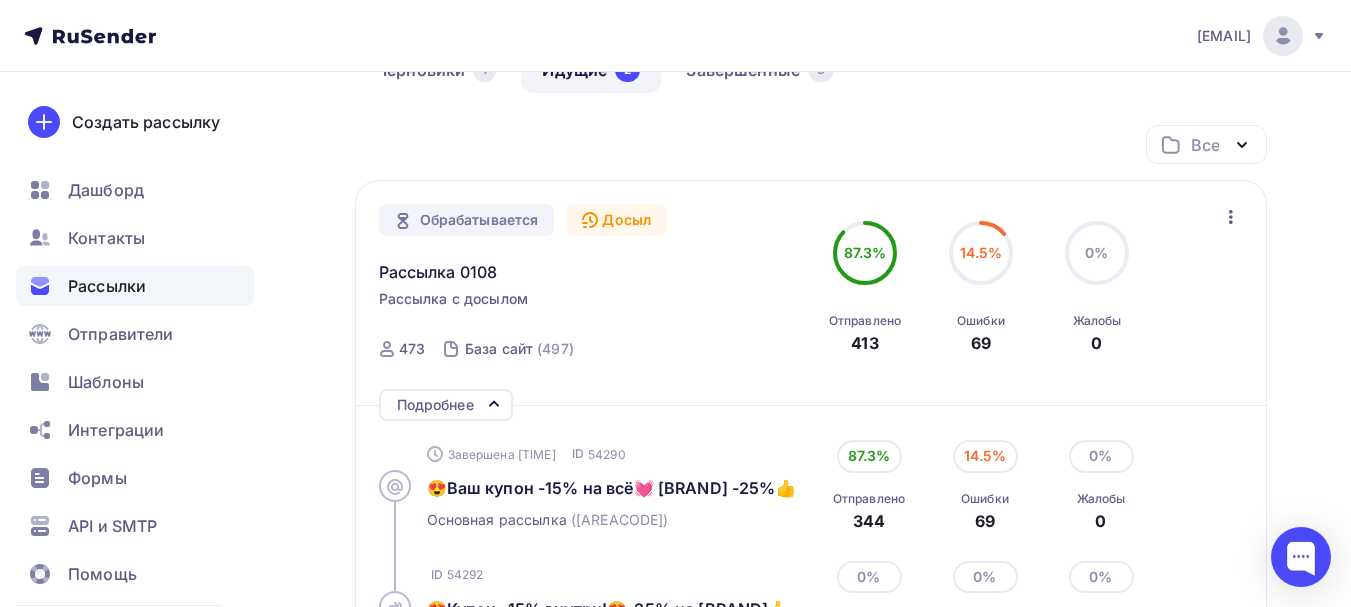 scroll, scrollTop: 167, scrollLeft: 0, axis: vertical 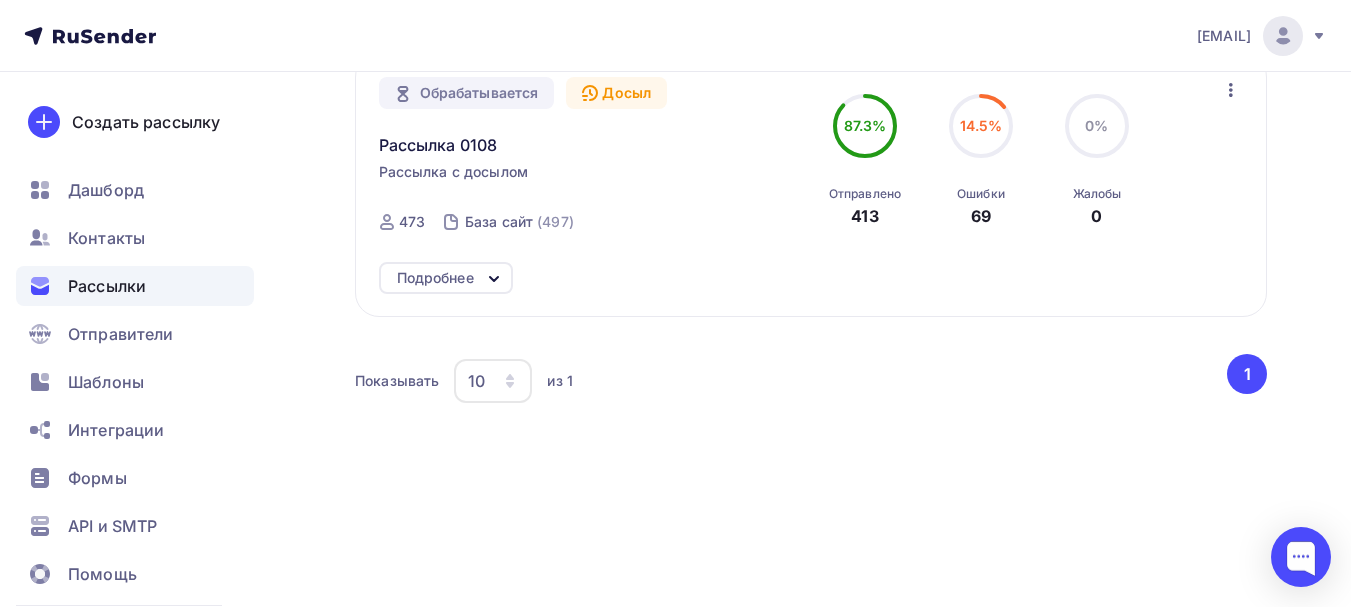 click 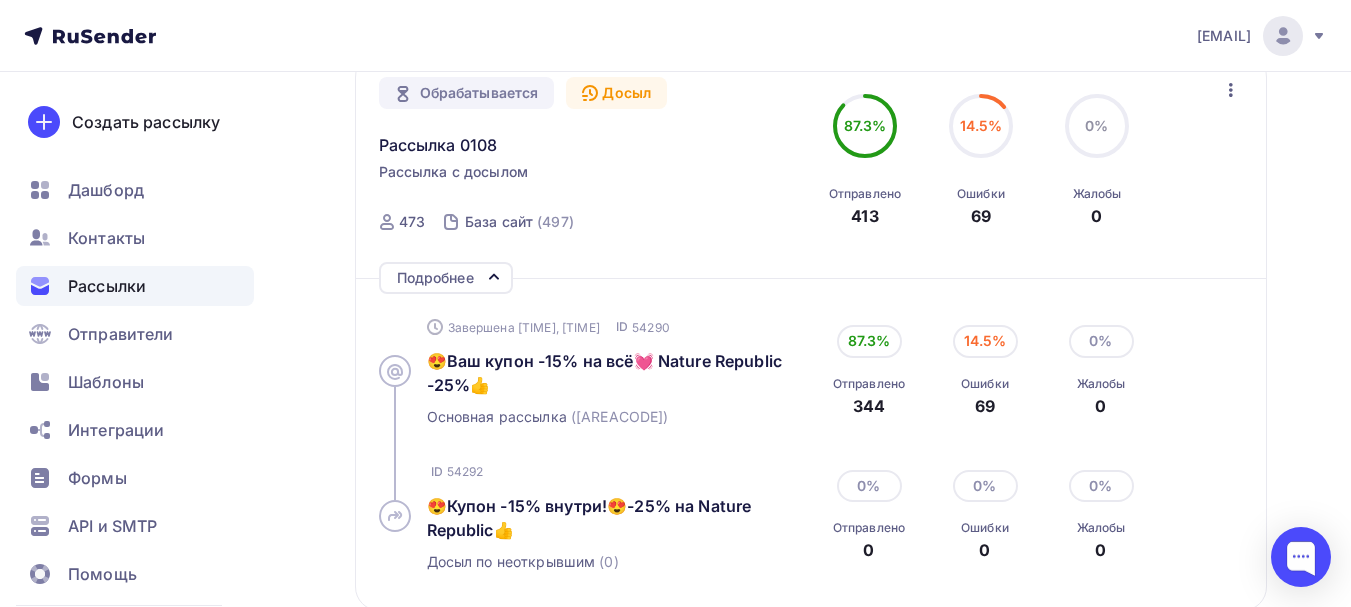 scroll, scrollTop: 422, scrollLeft: 0, axis: vertical 